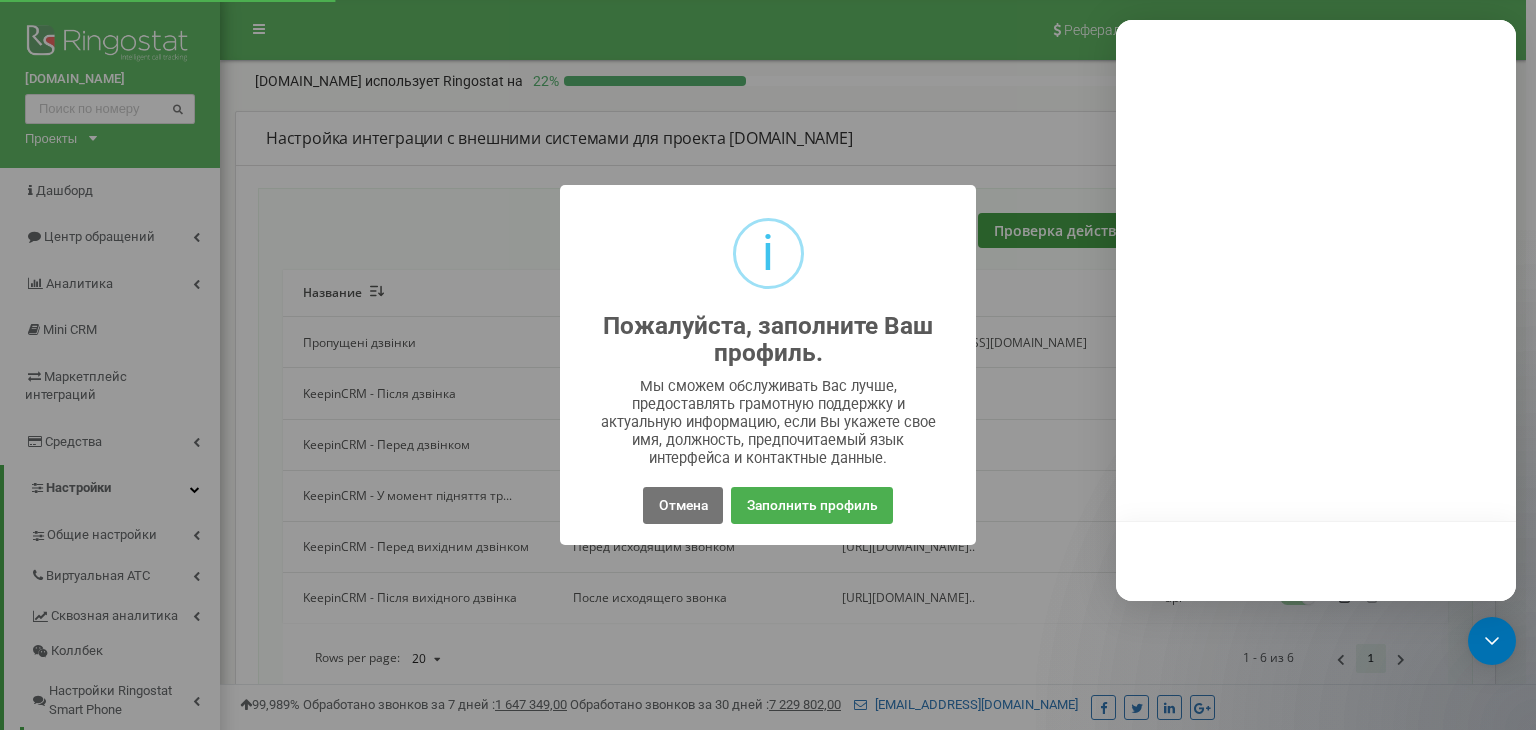 scroll, scrollTop: 0, scrollLeft: 0, axis: both 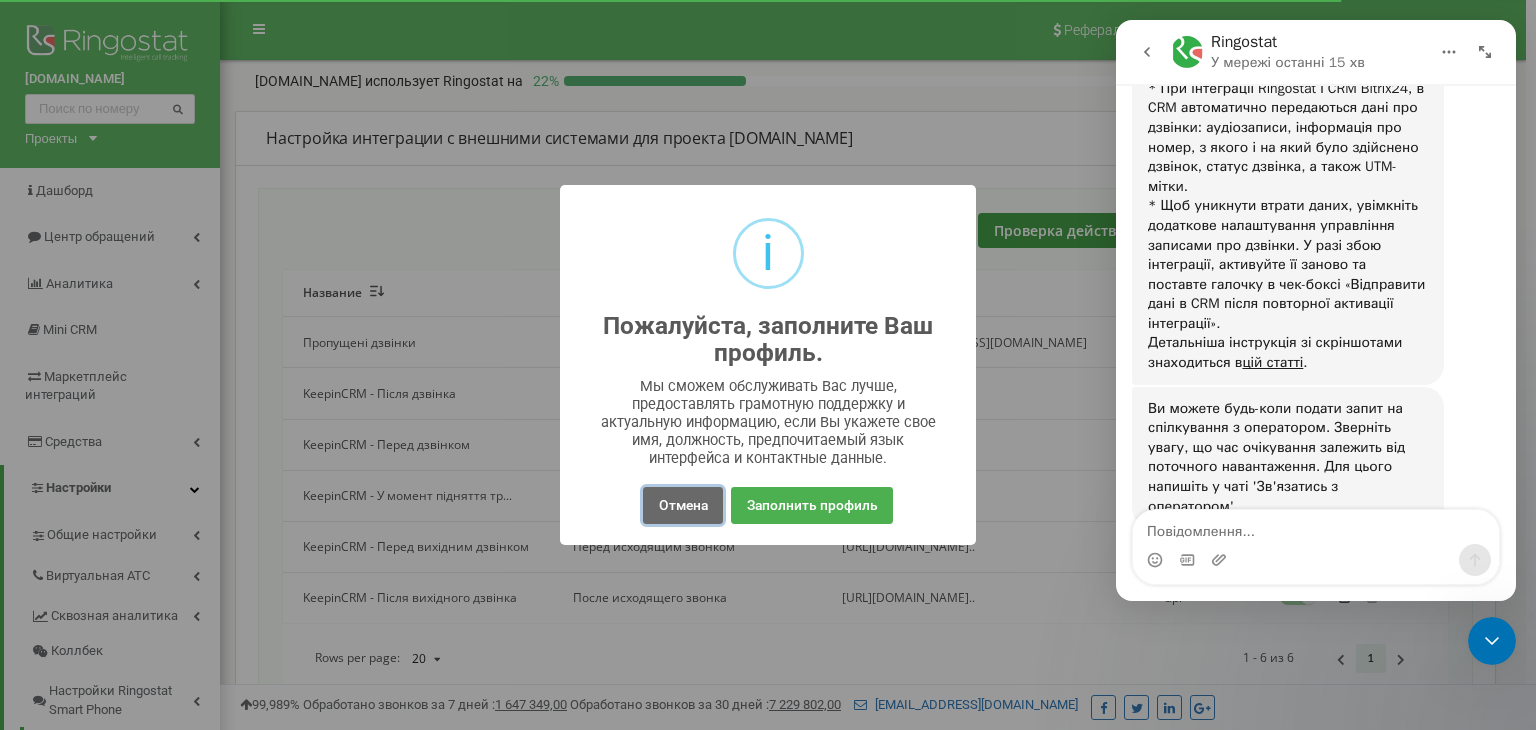 click on "Отмена" at bounding box center [682, 505] 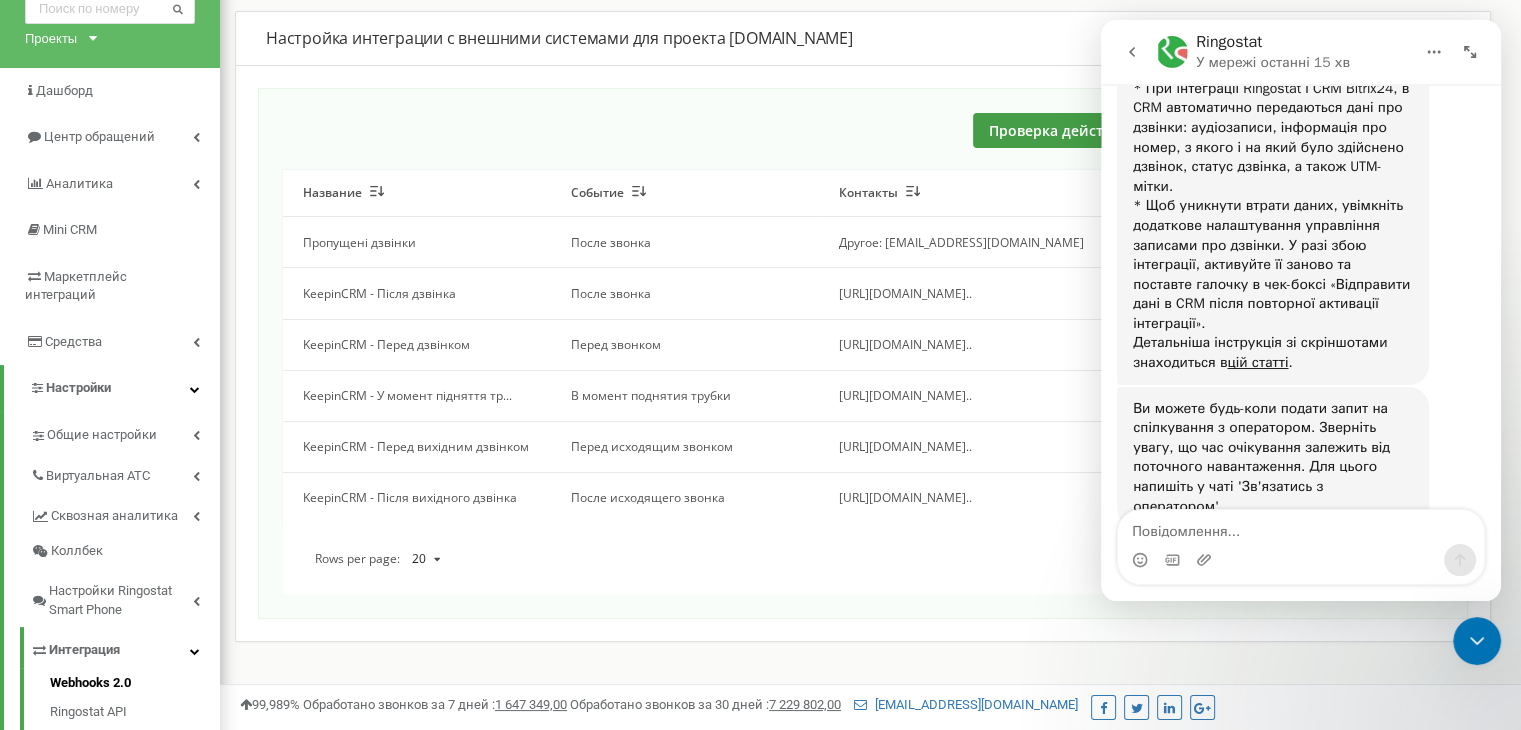 scroll, scrollTop: 300, scrollLeft: 0, axis: vertical 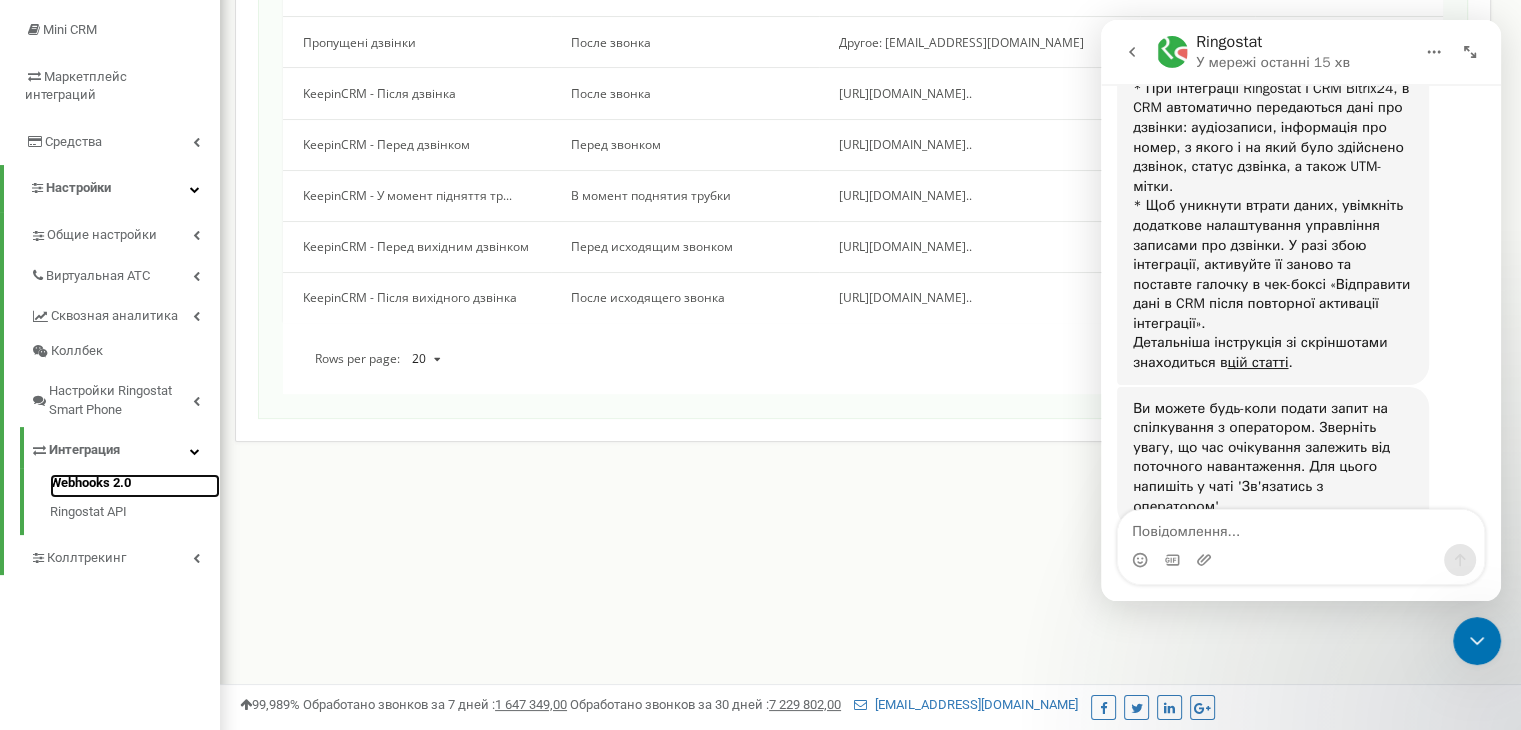 click on "Webhooks 2.0" at bounding box center (135, 486) 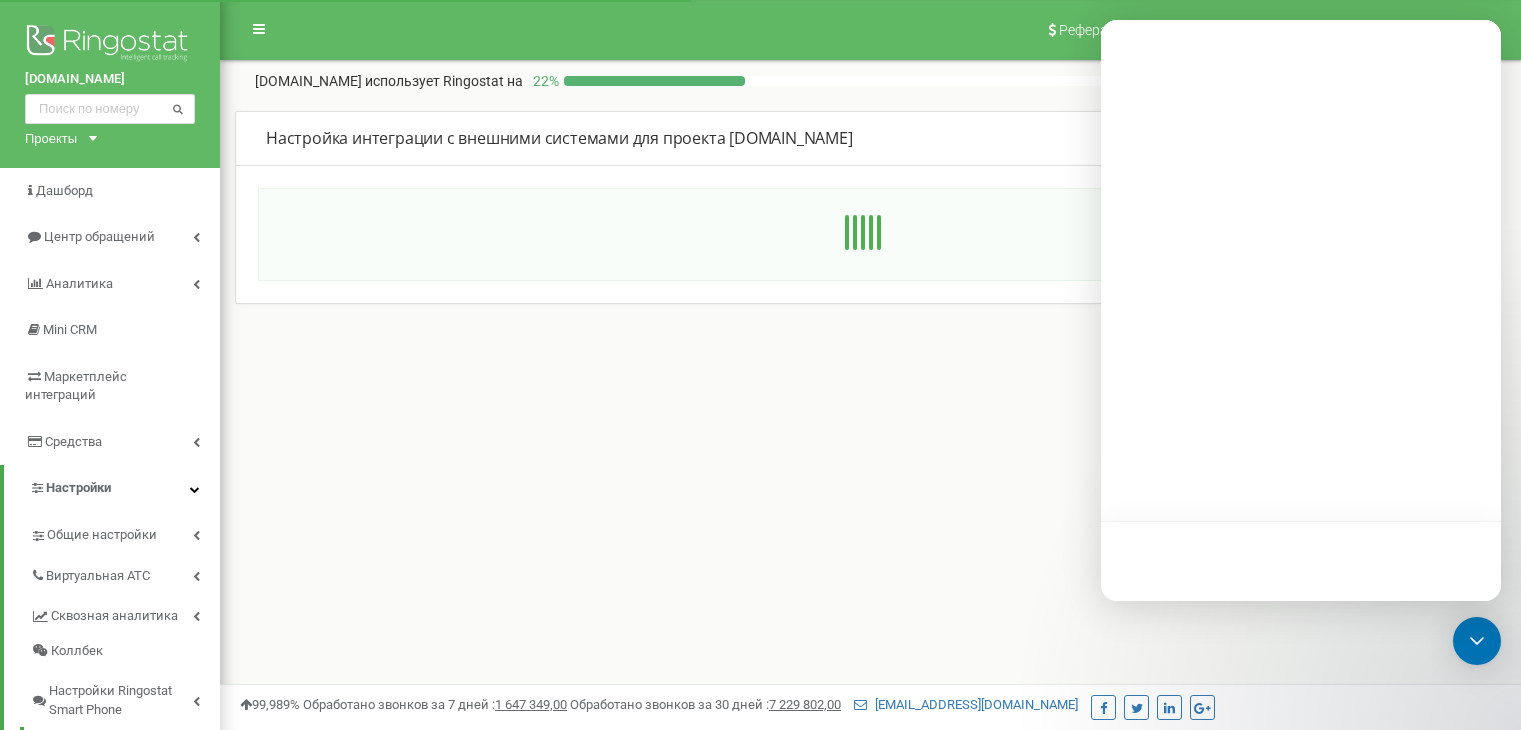 scroll, scrollTop: 0, scrollLeft: 0, axis: both 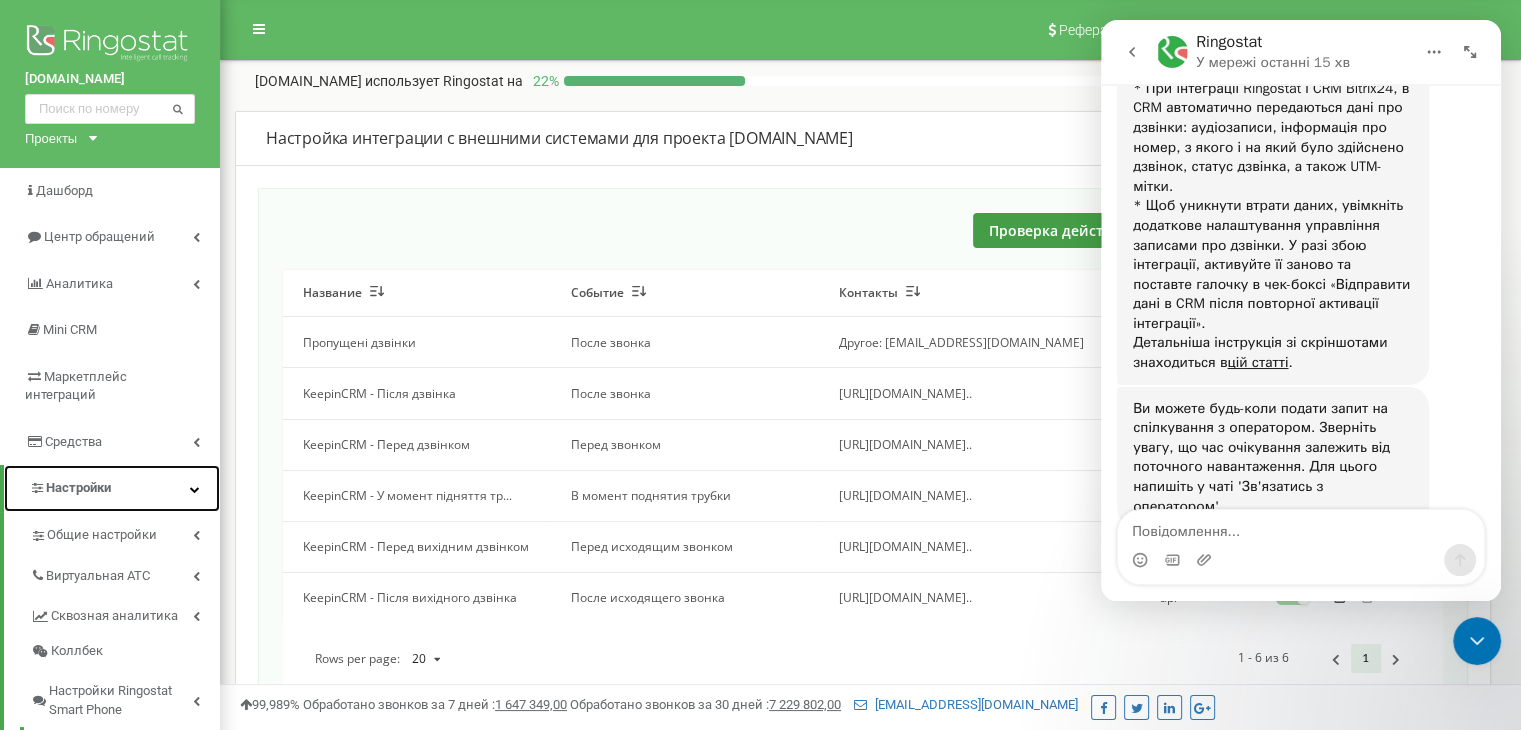 click on "Настройки" at bounding box center [112, 488] 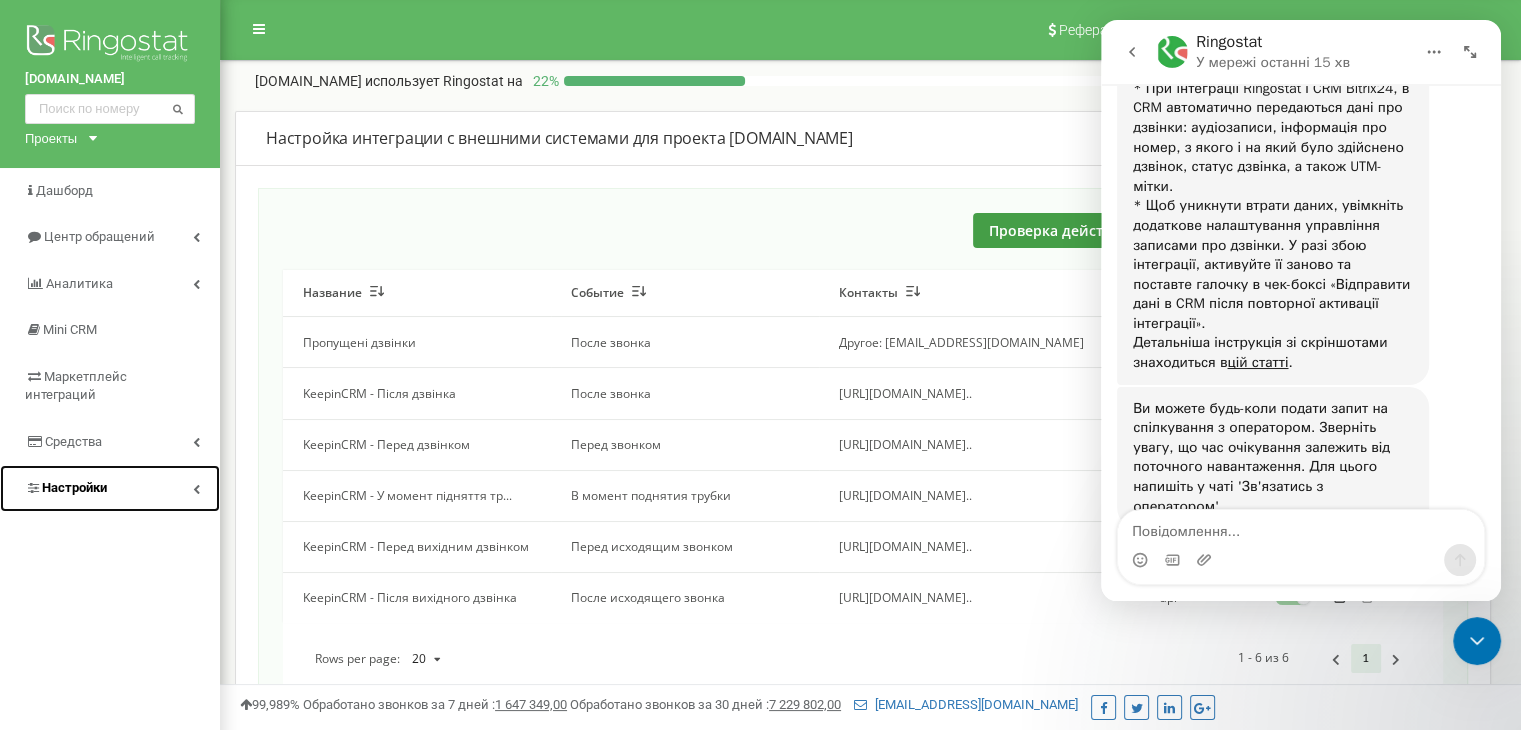click on "Настройки" at bounding box center [110, 488] 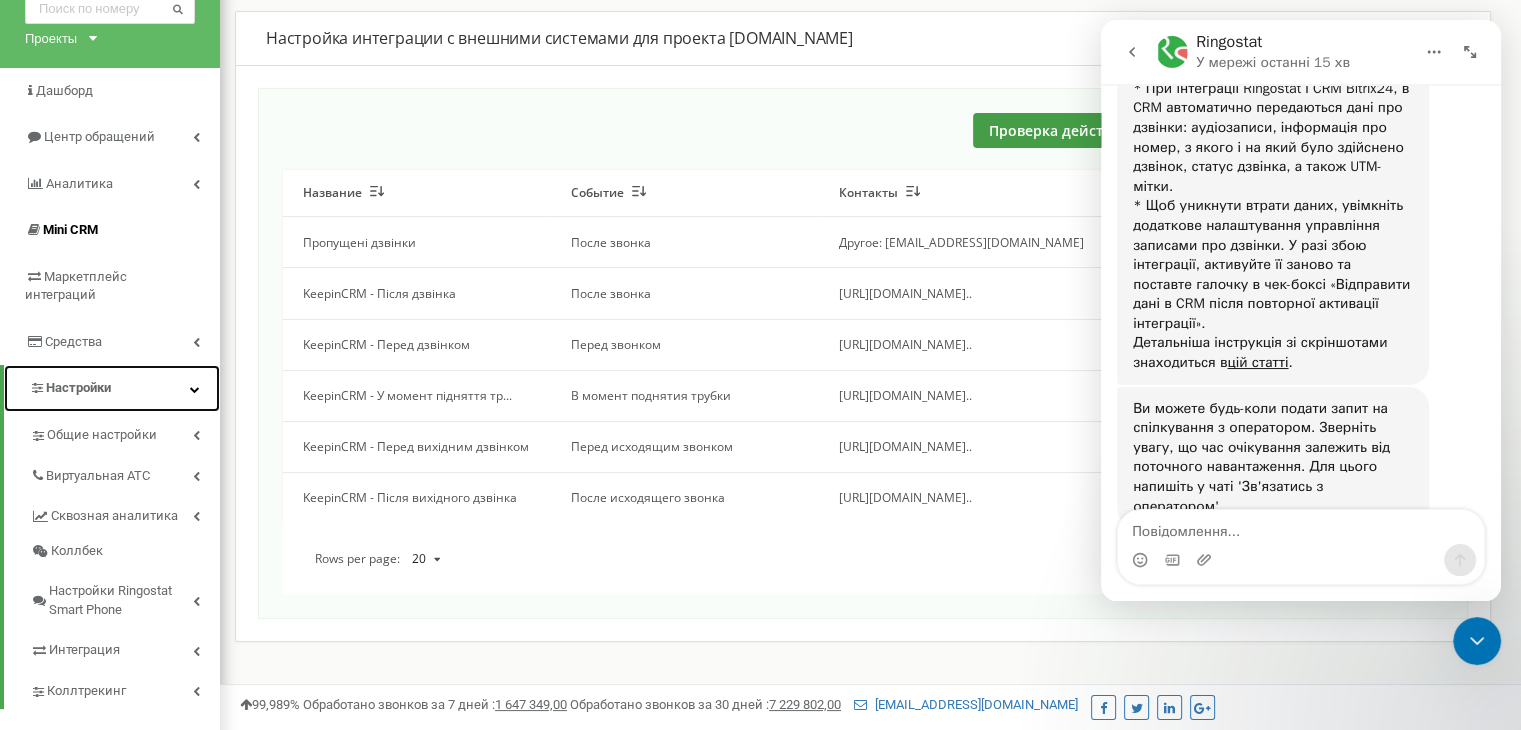scroll, scrollTop: 200, scrollLeft: 0, axis: vertical 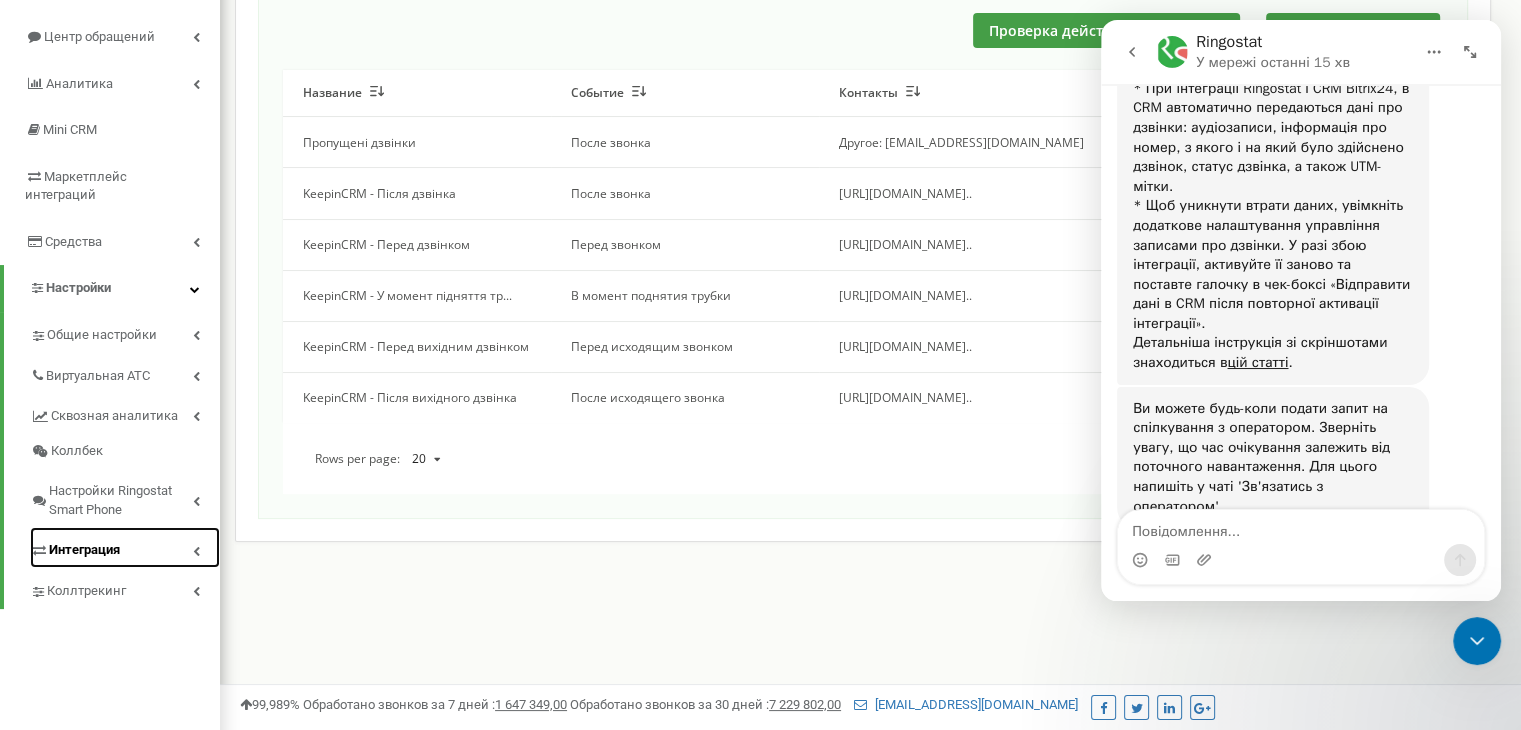 click on "Интеграция" at bounding box center (125, 547) 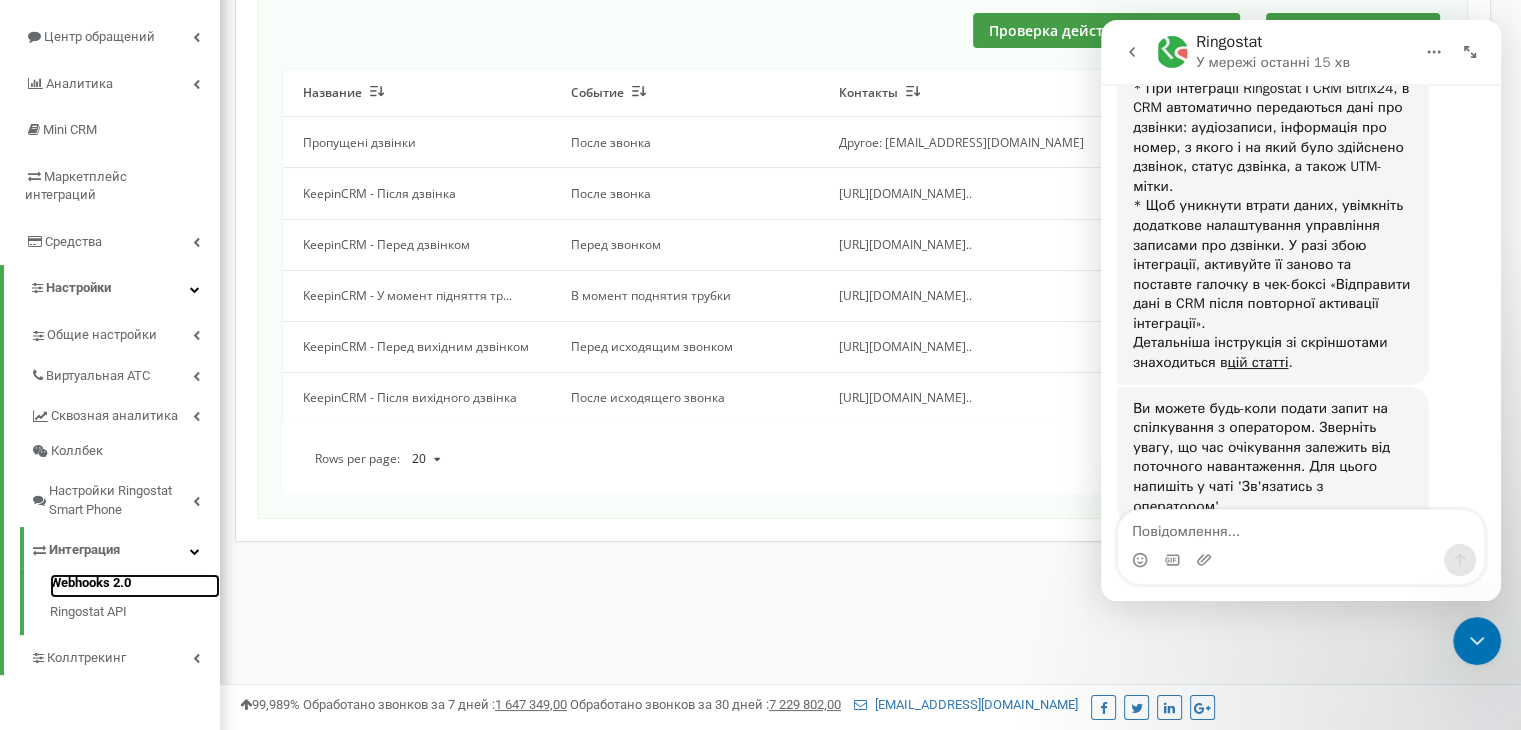 click on "Webhooks 2.0" at bounding box center (135, 586) 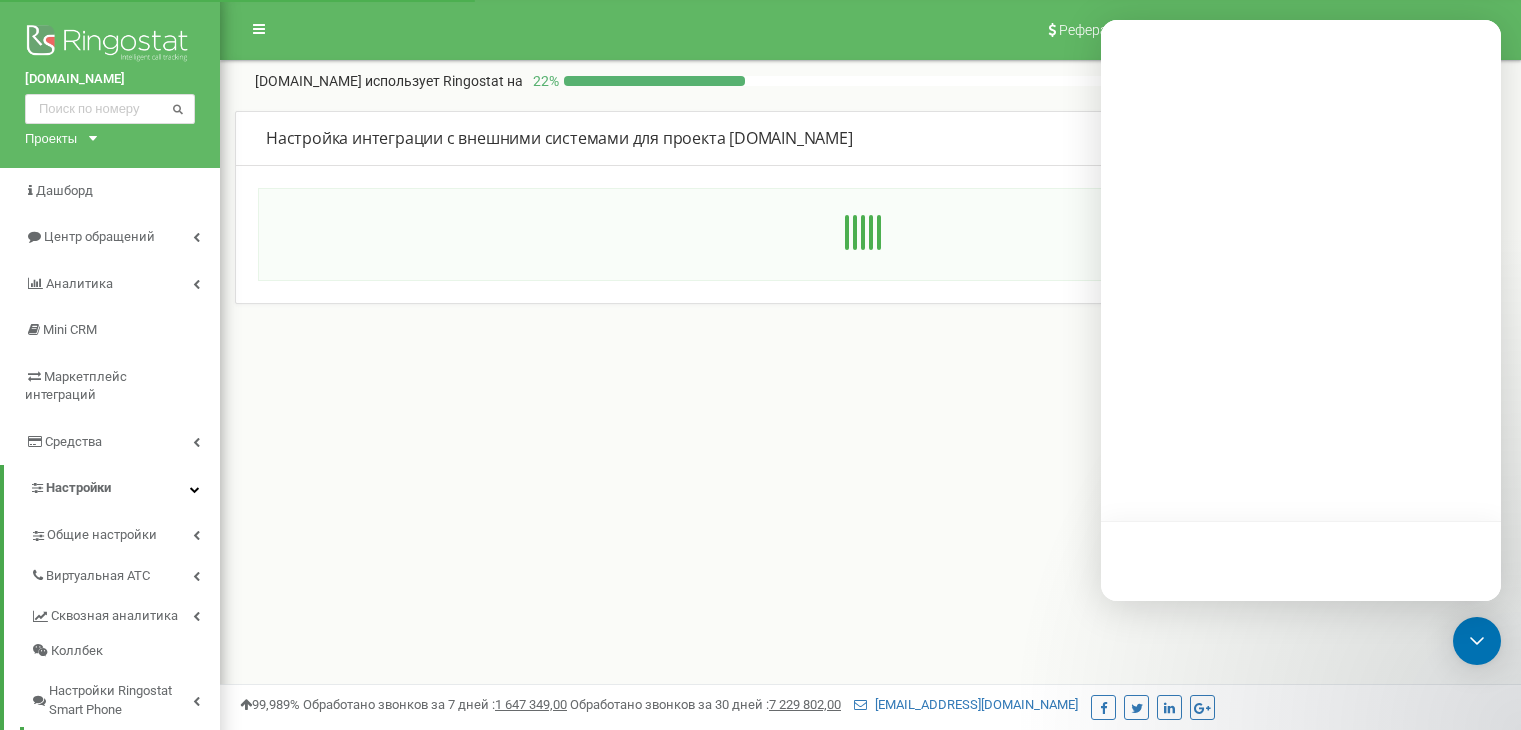 scroll, scrollTop: 0, scrollLeft: 0, axis: both 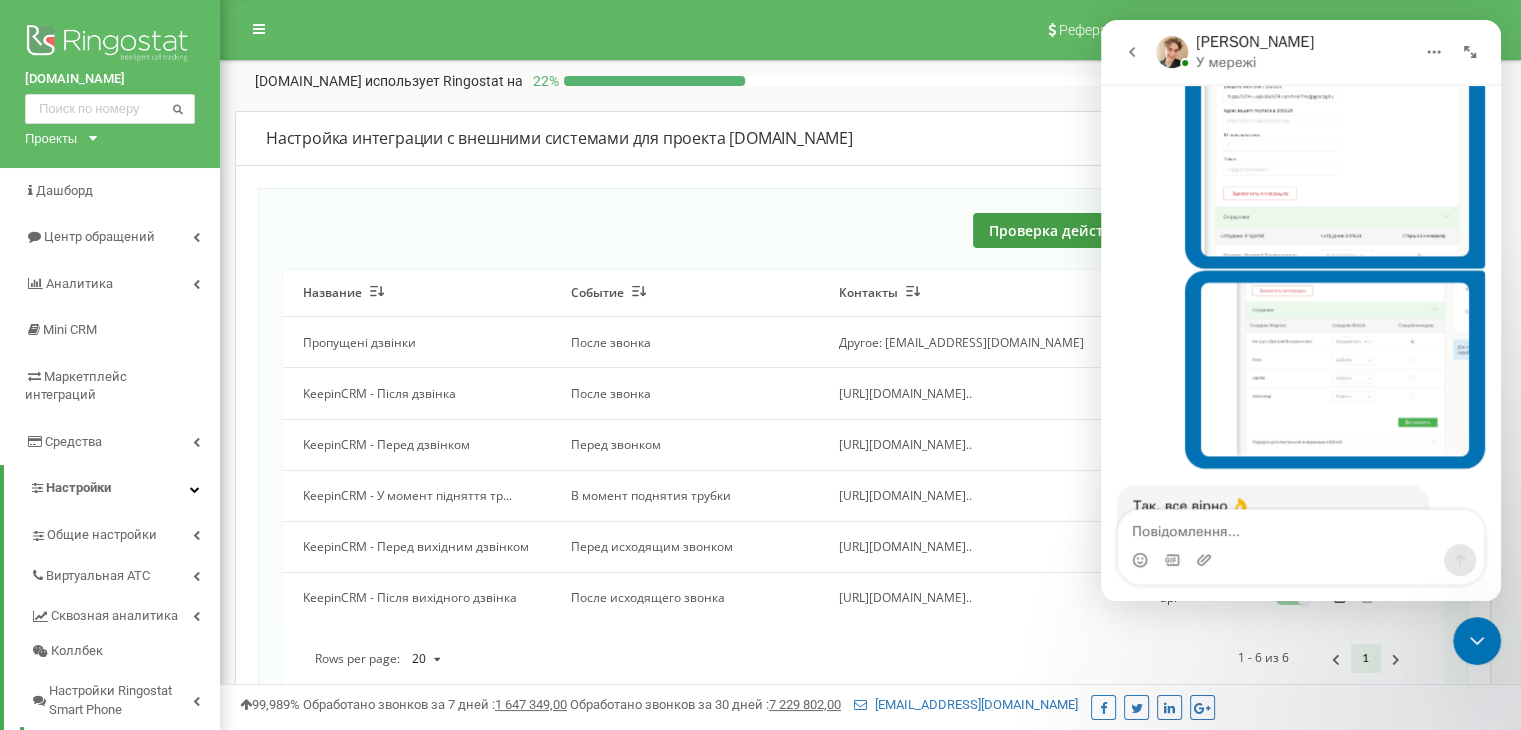 click on "Bitrix24. Активація інтеграції" at bounding box center (1290, 563) 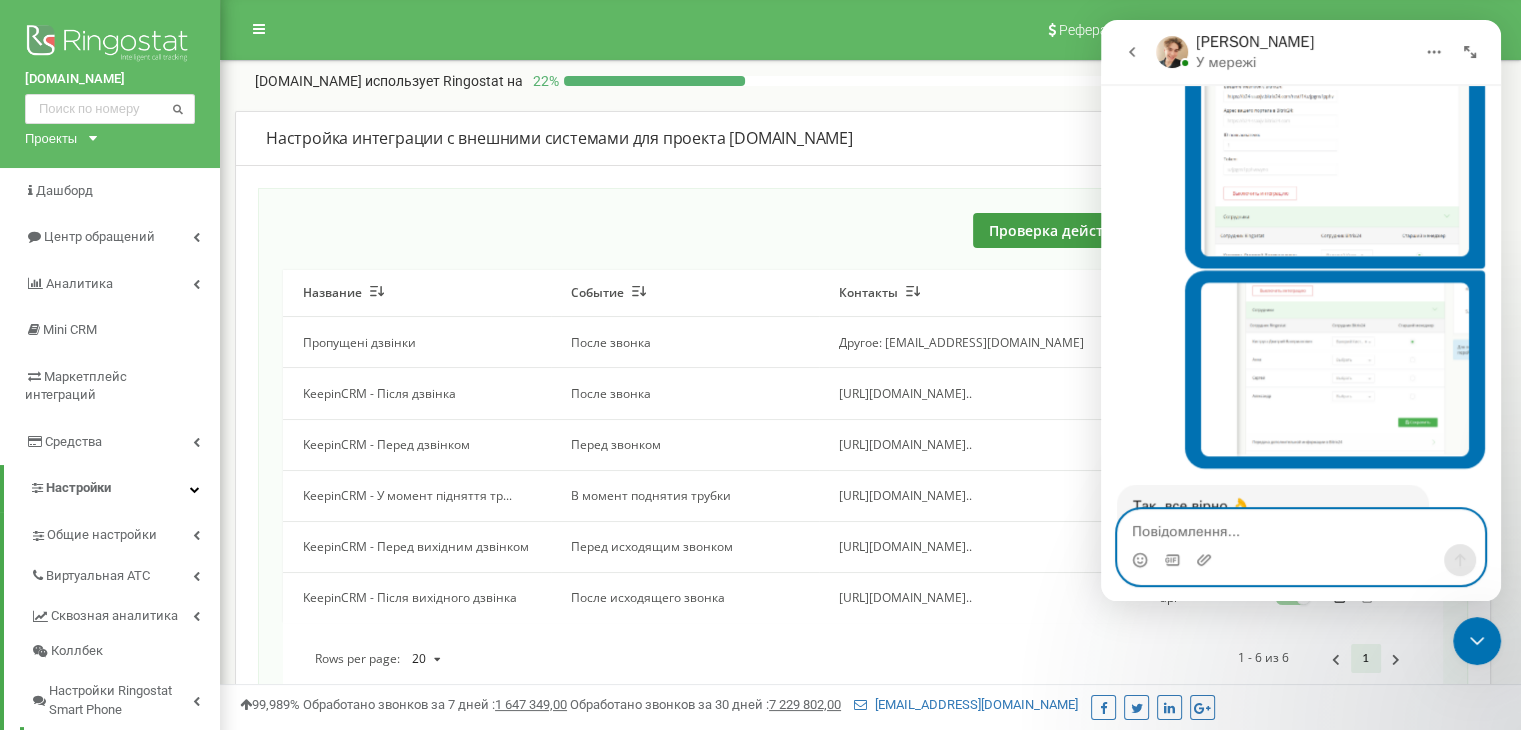 click at bounding box center [1301, 527] 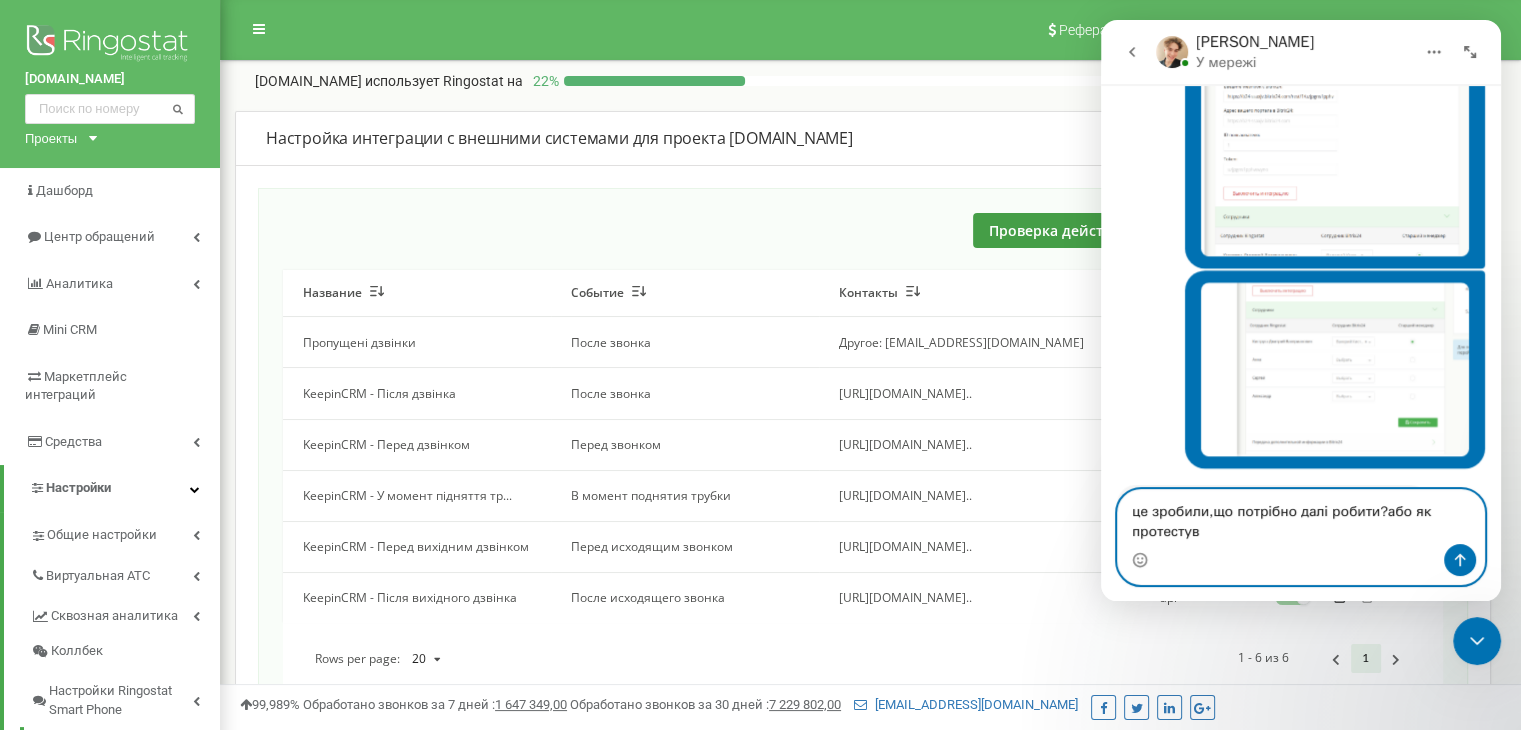 scroll, scrollTop: 3862, scrollLeft: 0, axis: vertical 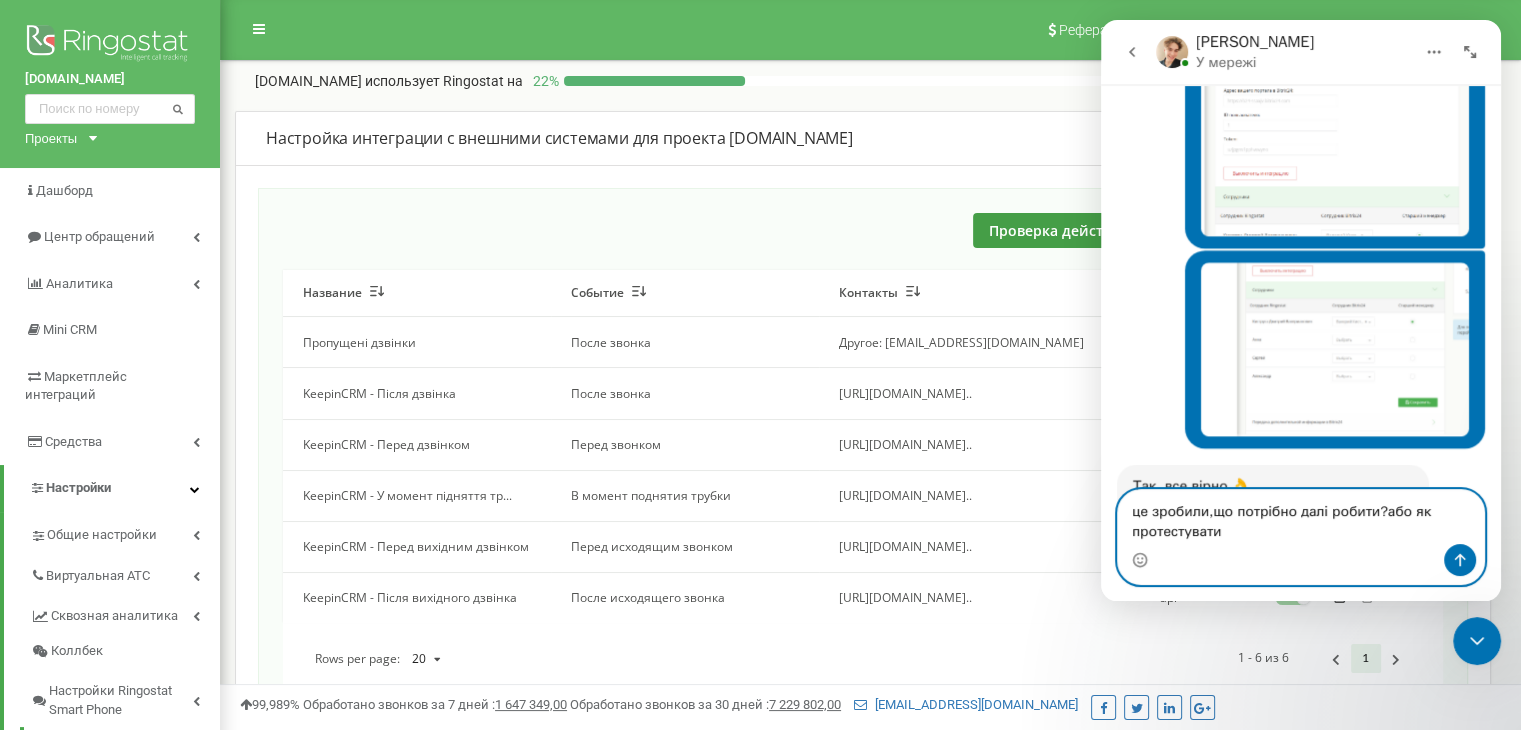 type on "це зробили,що потрібно далі робити?або як протестувати" 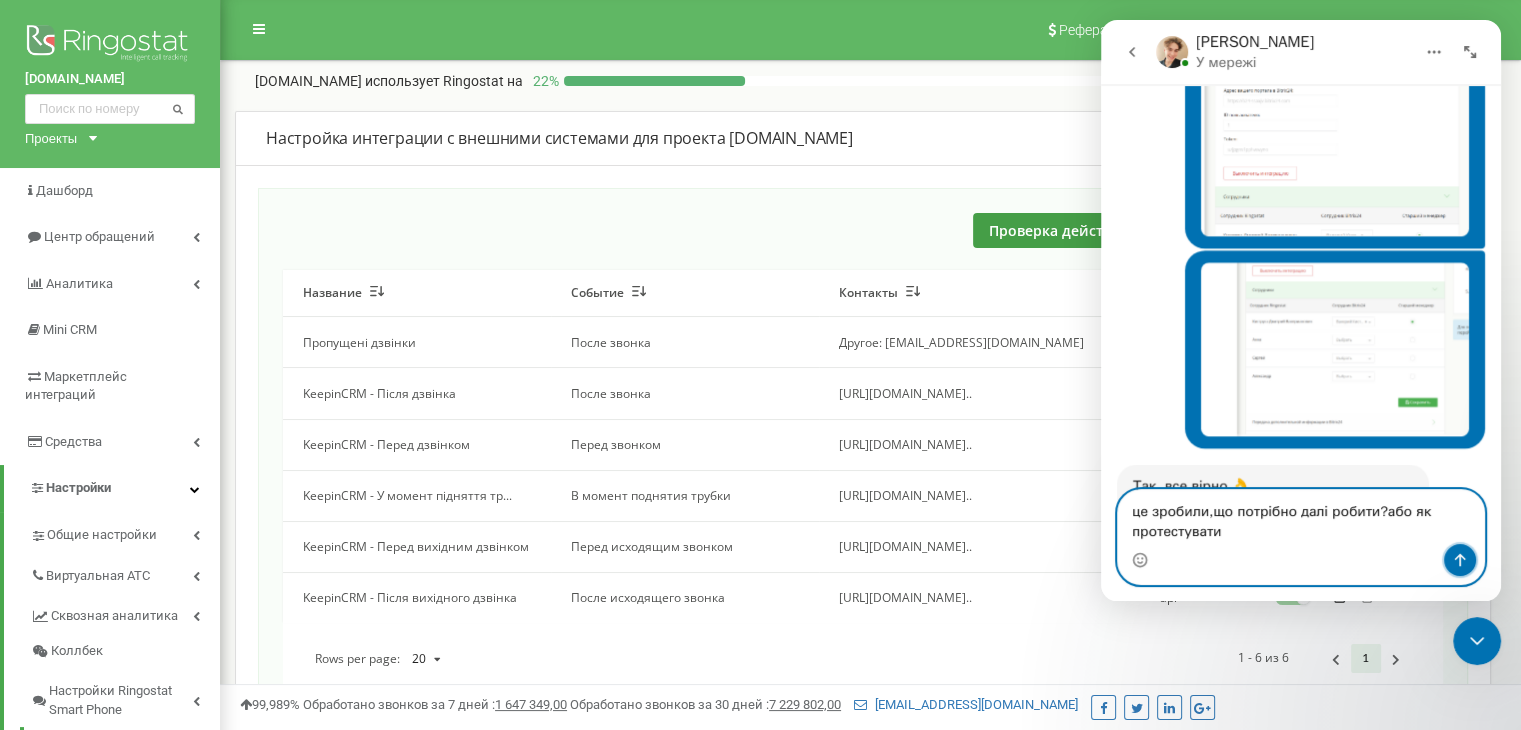 click at bounding box center (1460, 560) 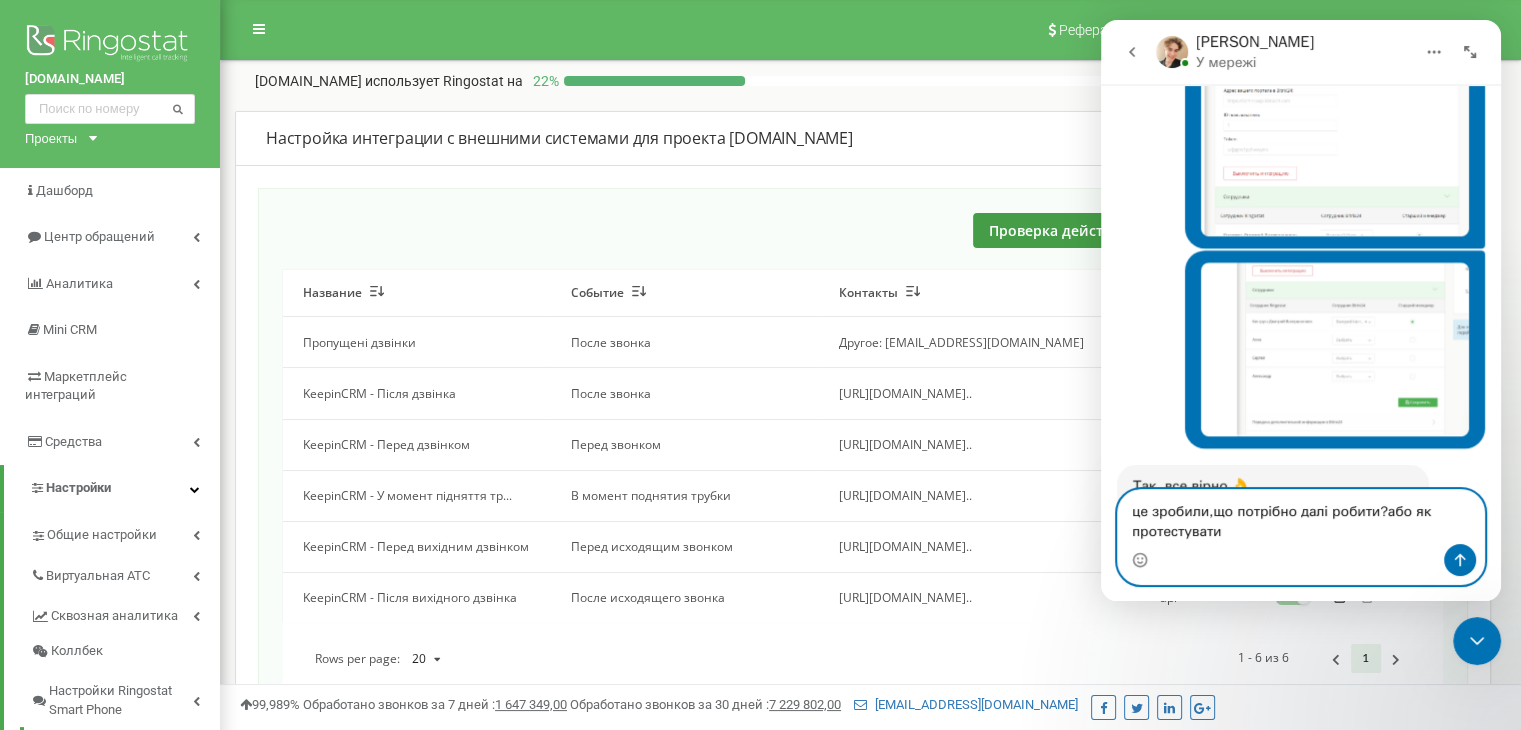type 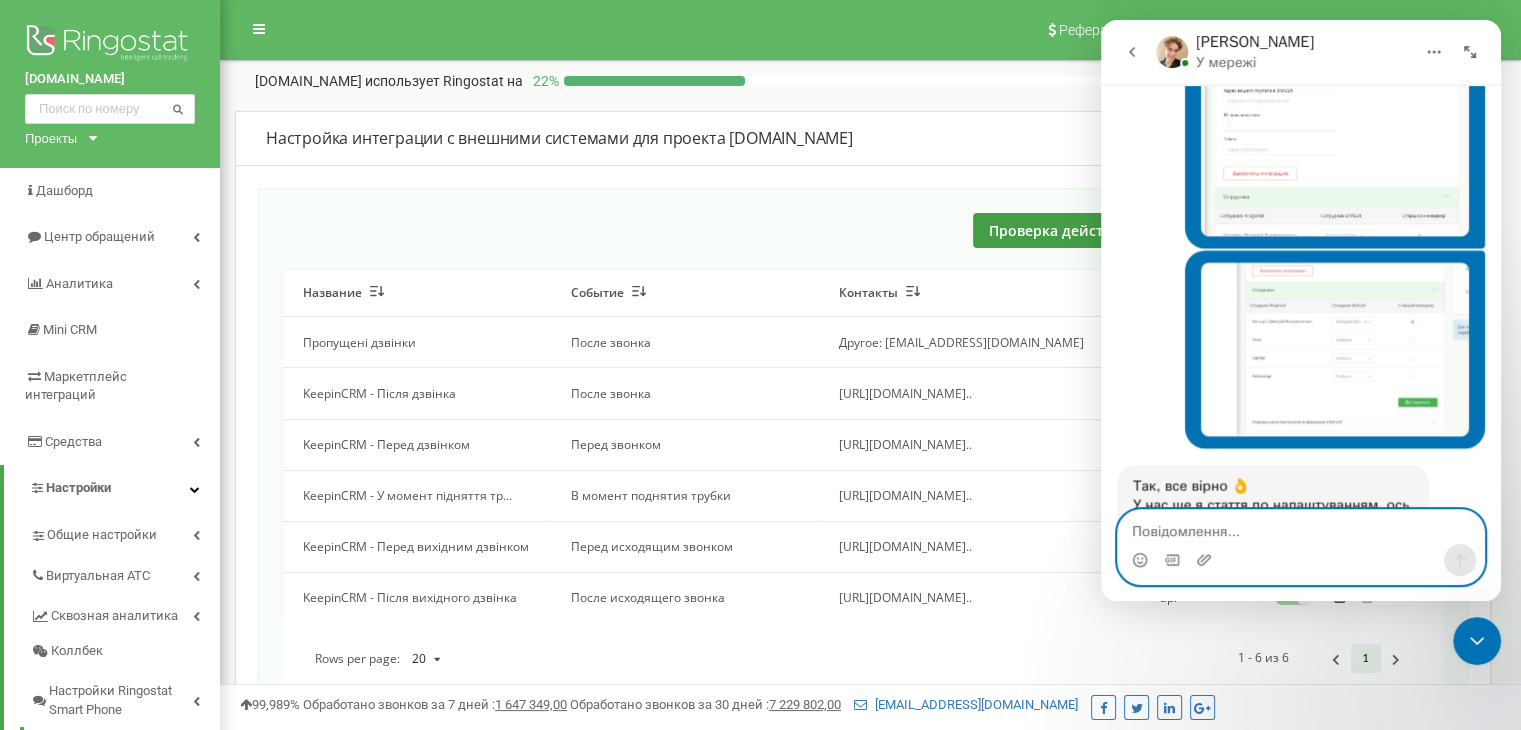 scroll, scrollTop: 3921, scrollLeft: 0, axis: vertical 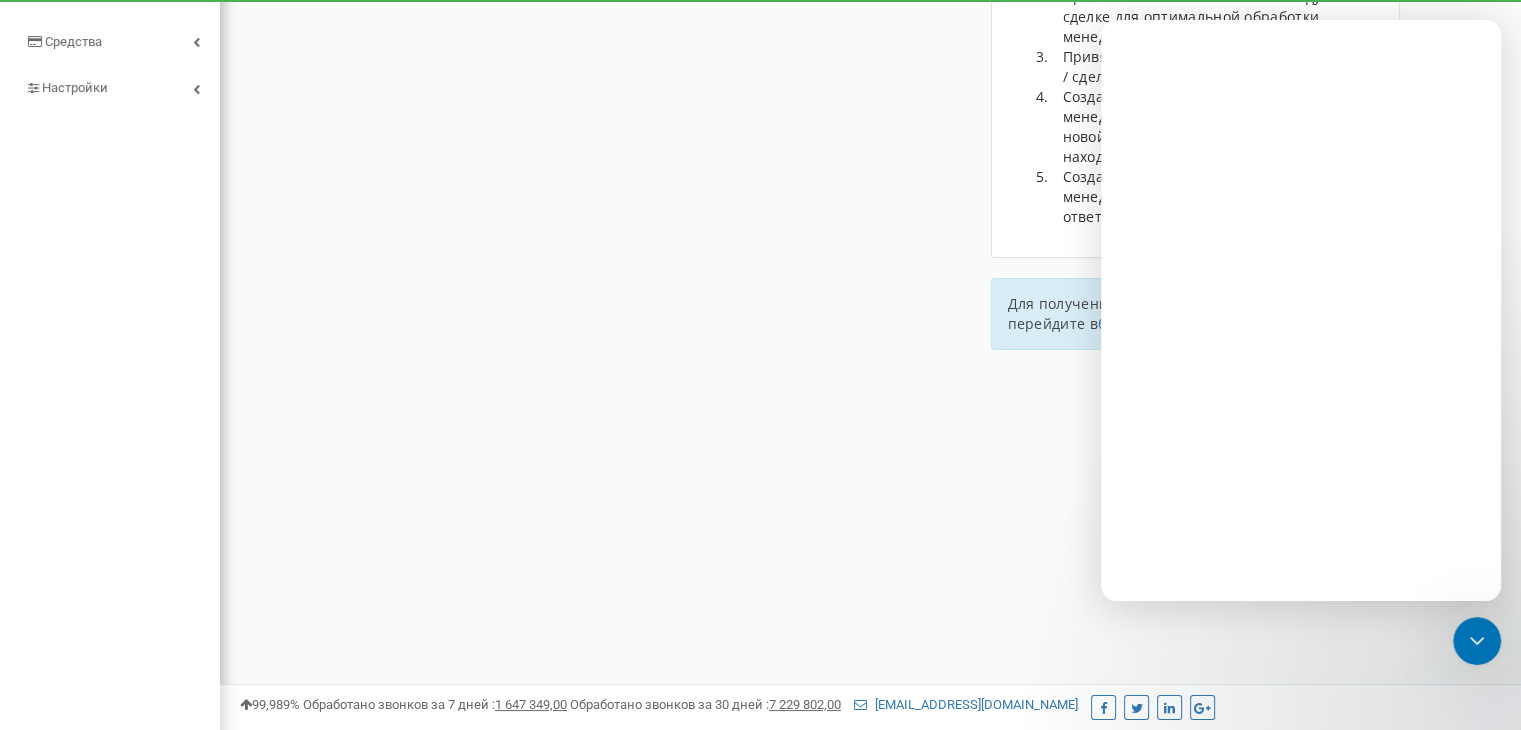 type on "[URL][DOMAIN_NAME]" 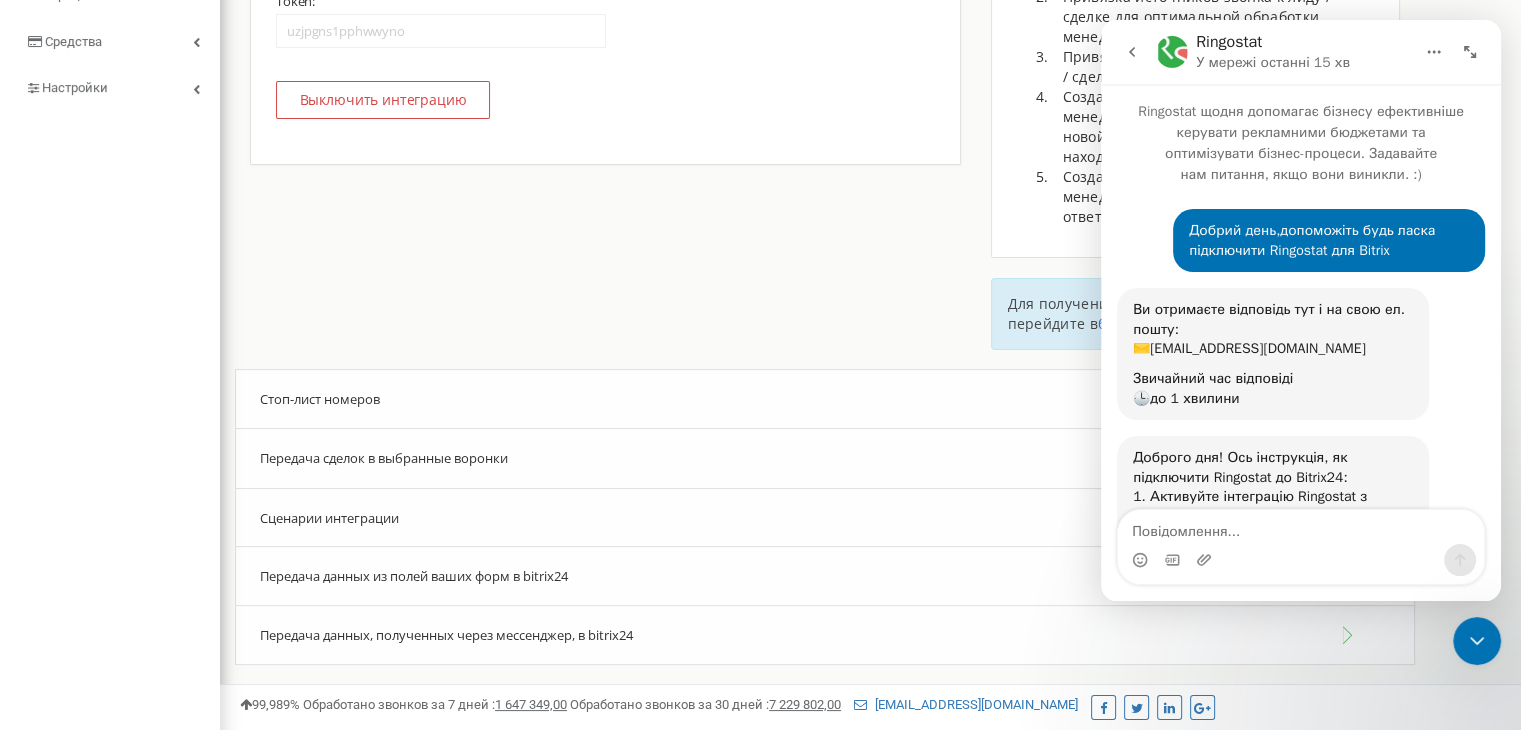 scroll, scrollTop: 2253, scrollLeft: 0, axis: vertical 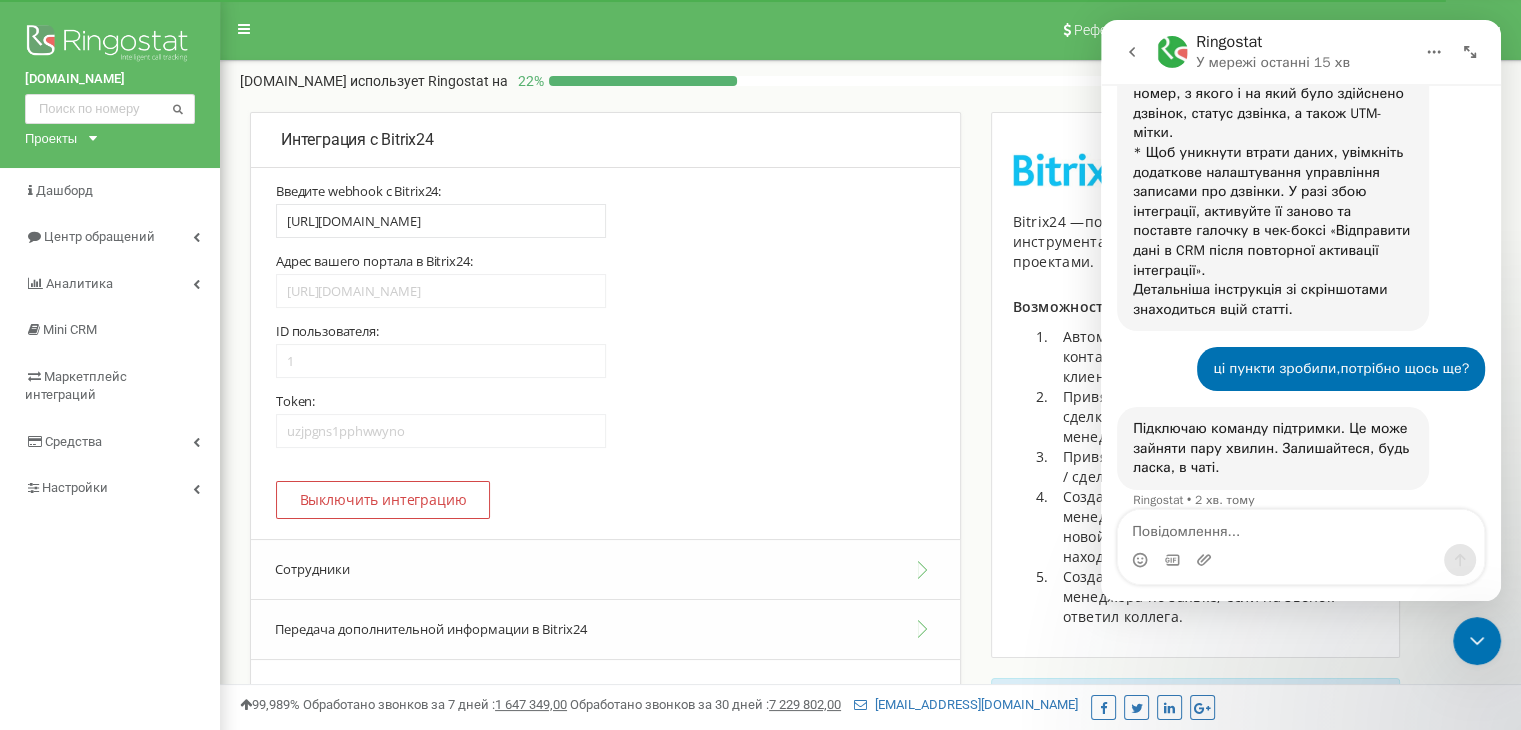 click on "Сотрудники" at bounding box center (605, 569) 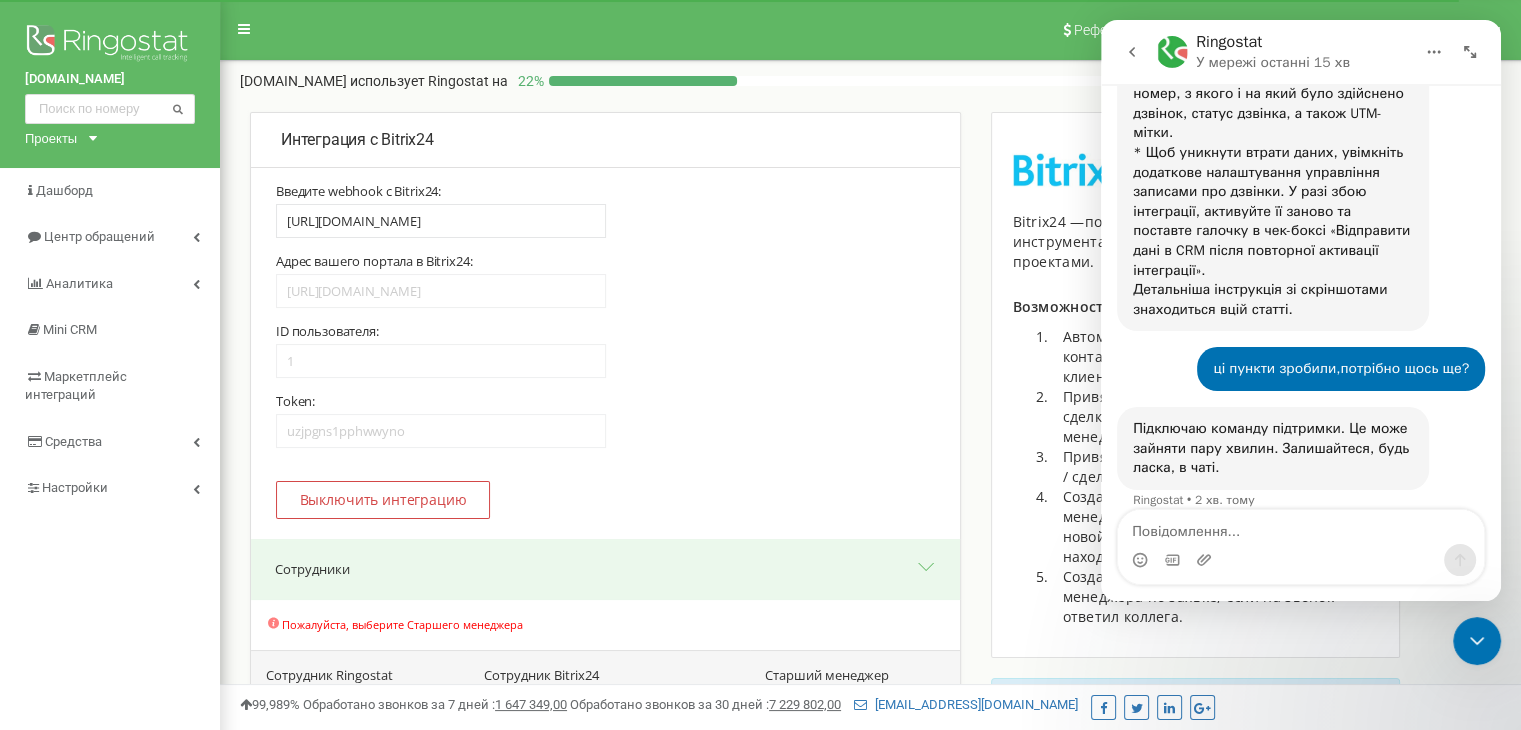 scroll, scrollTop: 300, scrollLeft: 0, axis: vertical 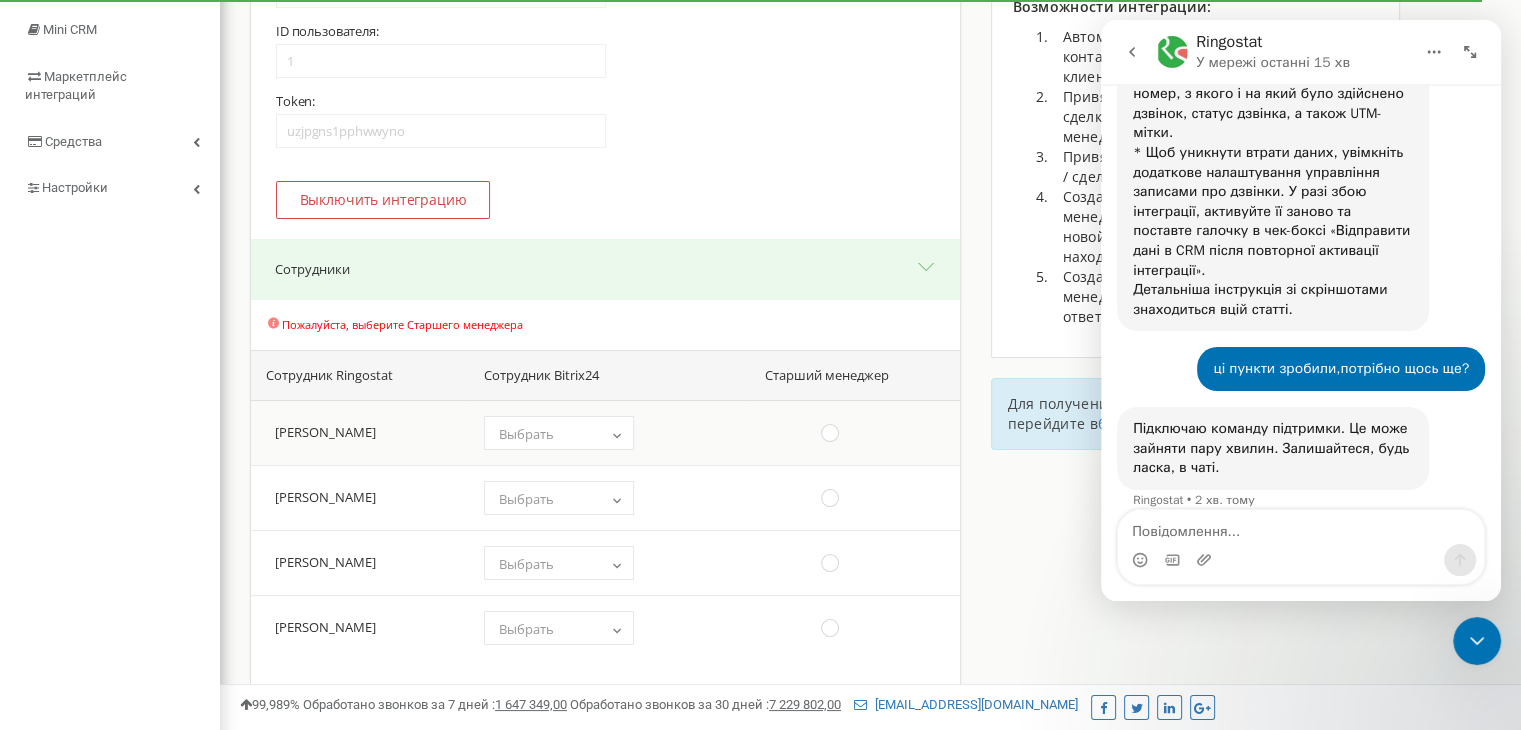 click on "Выбрать" at bounding box center [559, 434] 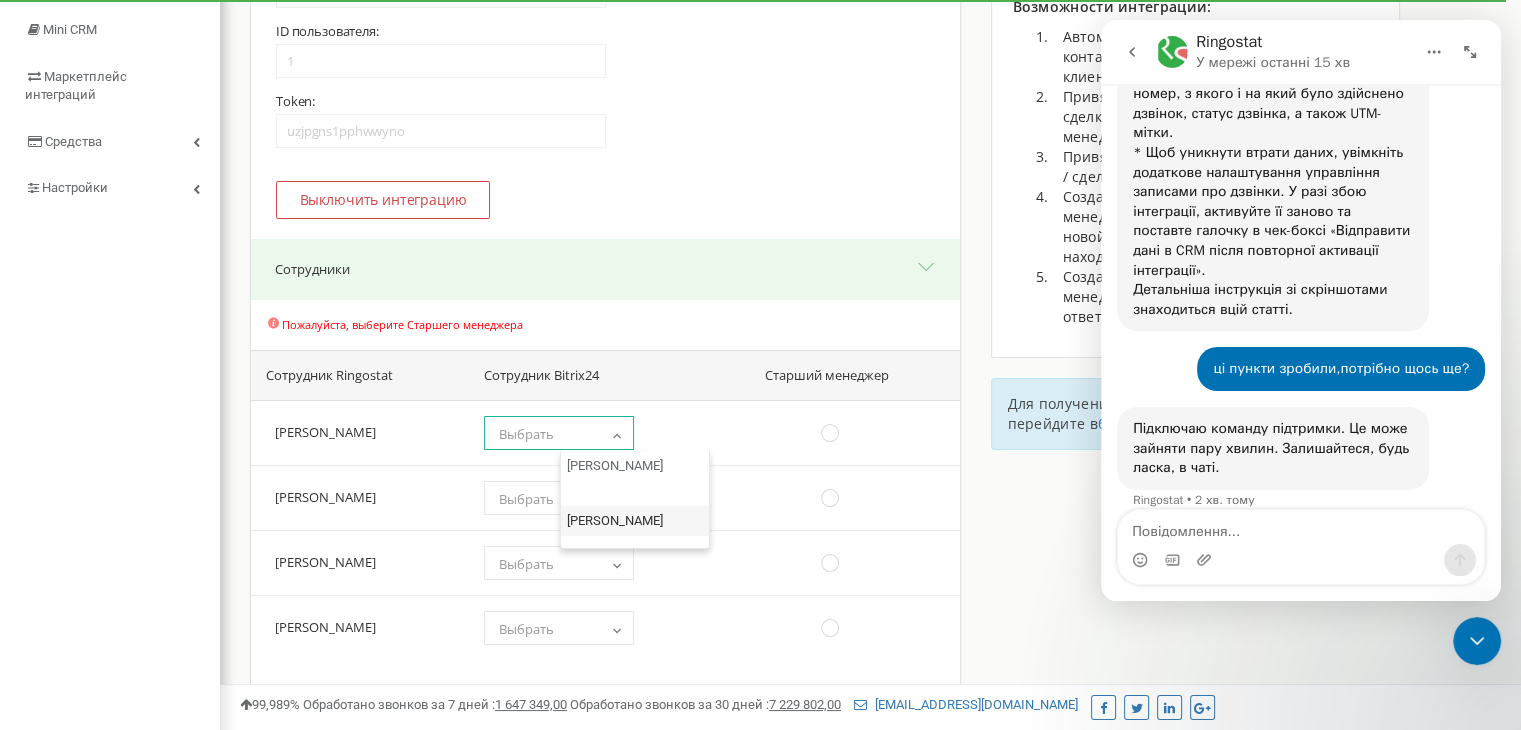 select on "14" 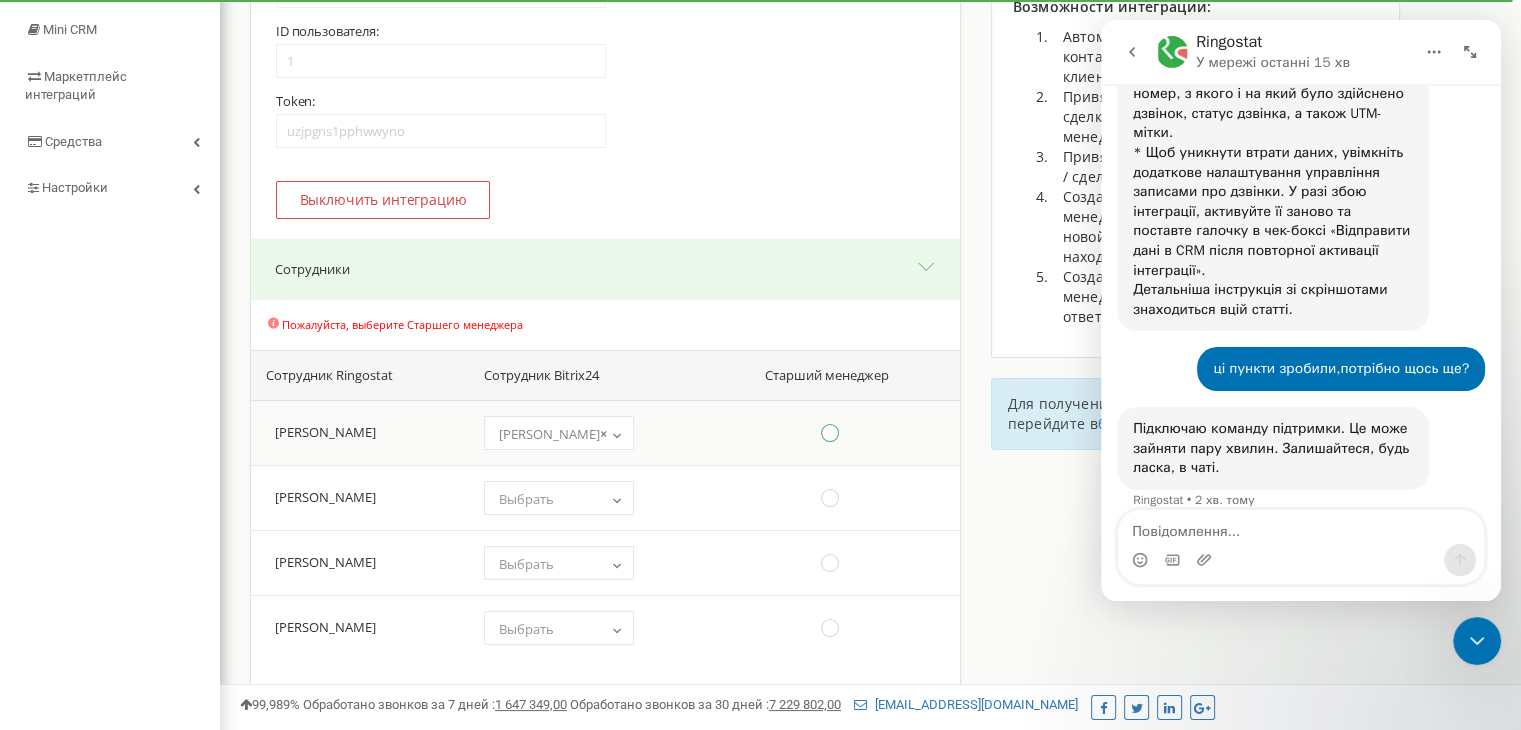 click at bounding box center [830, 433] 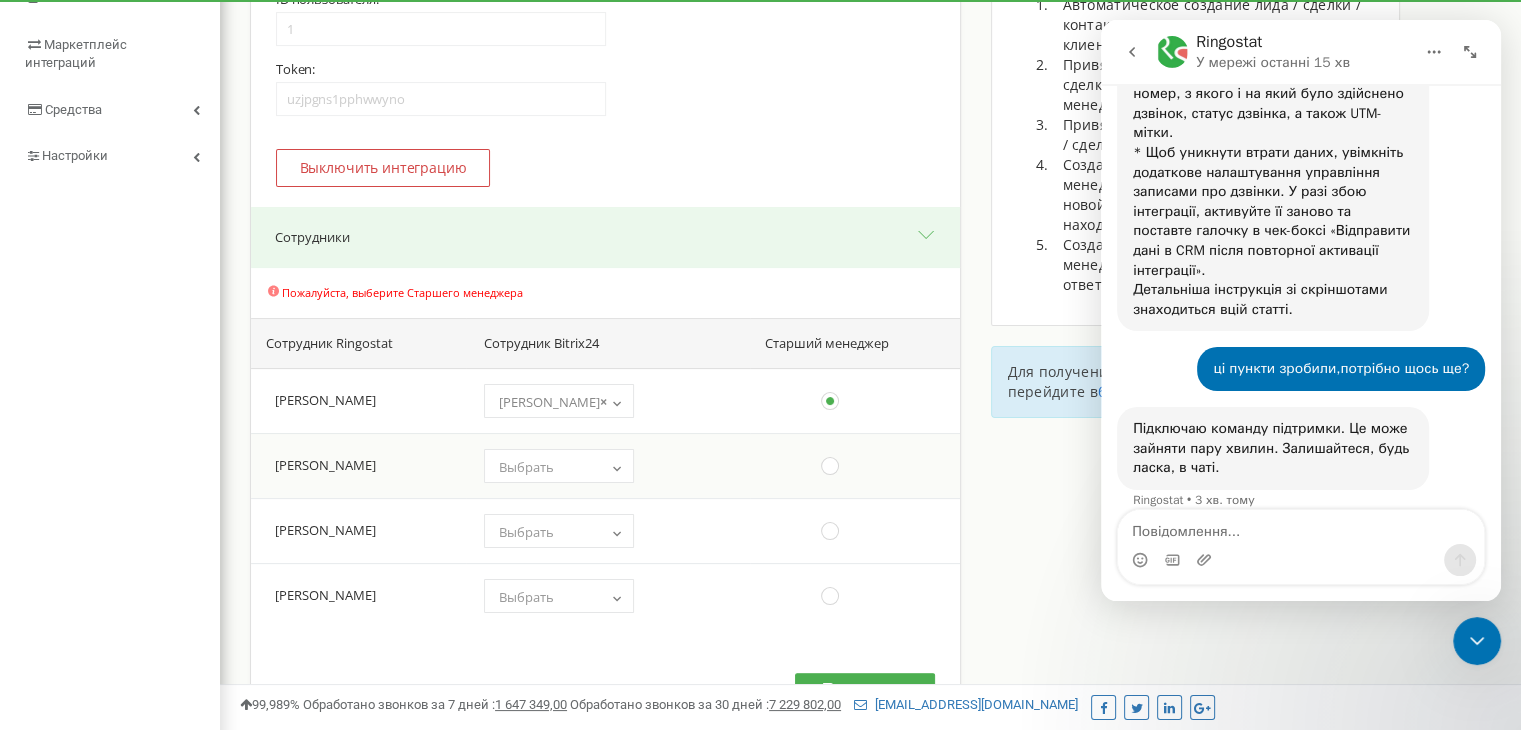 scroll, scrollTop: 32, scrollLeft: 0, axis: vertical 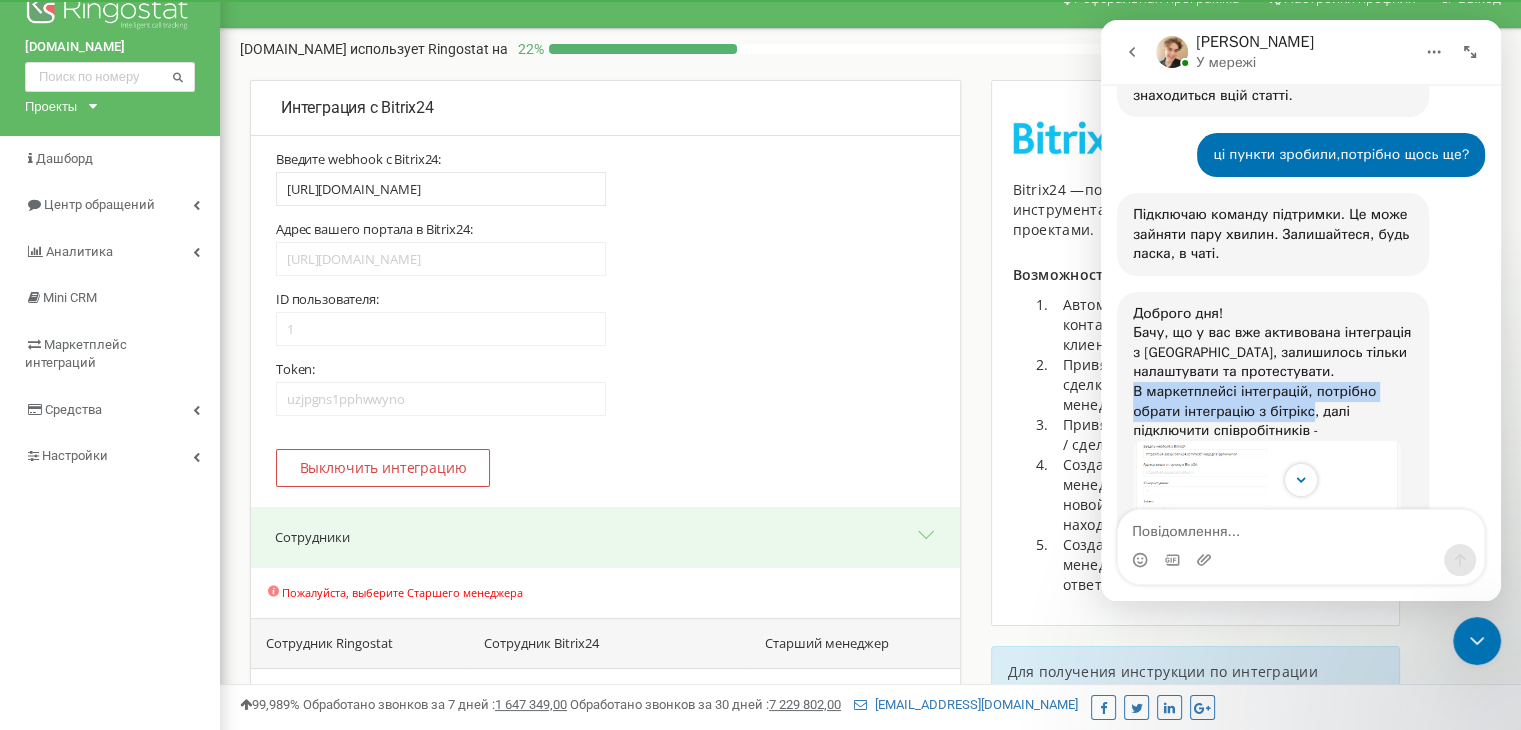 drag, startPoint x: 1132, startPoint y: 293, endPoint x: 1306, endPoint y: 319, distance: 175.93181 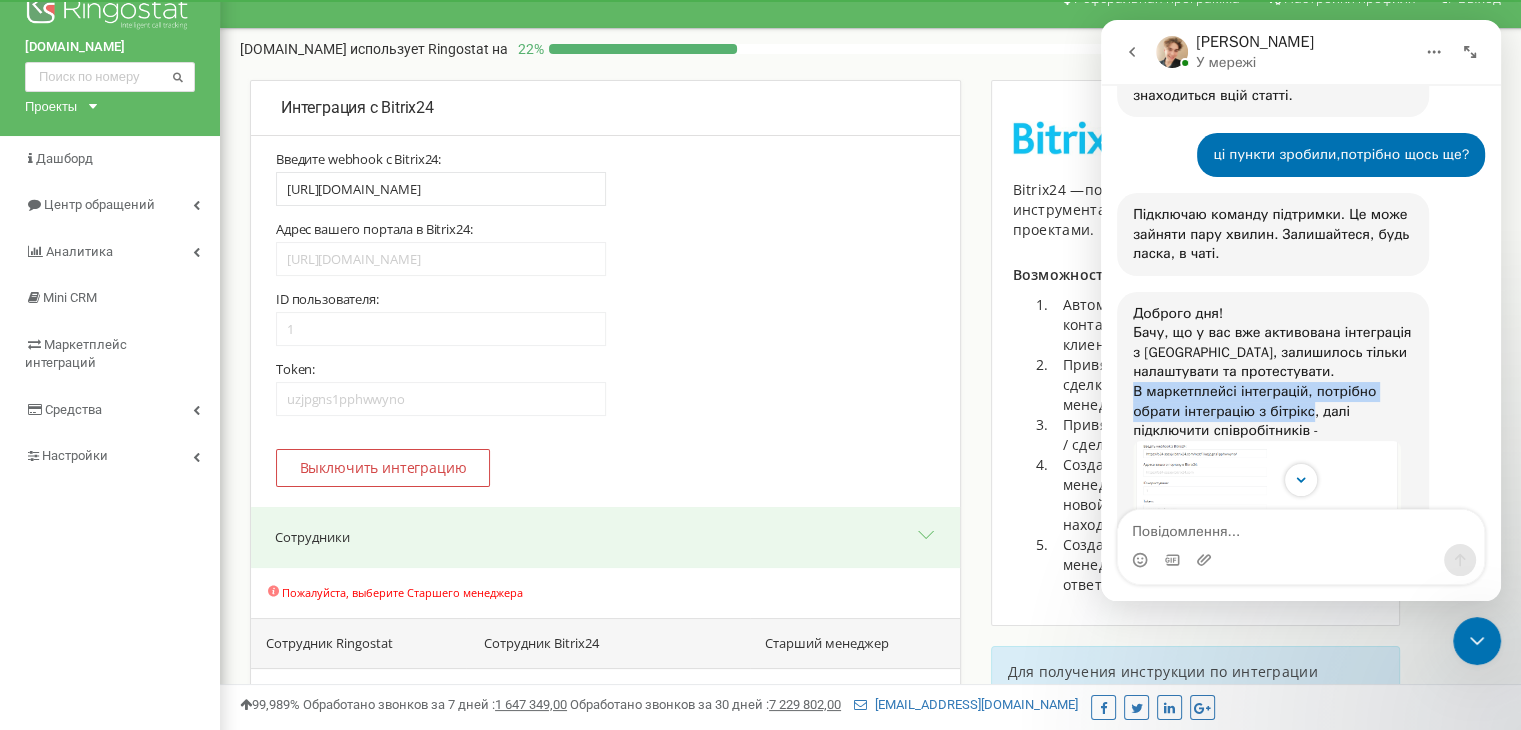 click on "Доброго дня!  Бачу, що у вас вже активована інтеграція з Бітрікс, залишилось тільки налаштувати та протестувати.  В маркетплейсі інтеграцій, потрібно обрати інтеграцію з бітрікс, далі підключити співробітників -  Тут потрібно буде обрати старшого менеджера, підкажіть, кого саме встановити?  ​ Volodymyr    •   3 хв. тому" at bounding box center [1273, 529] 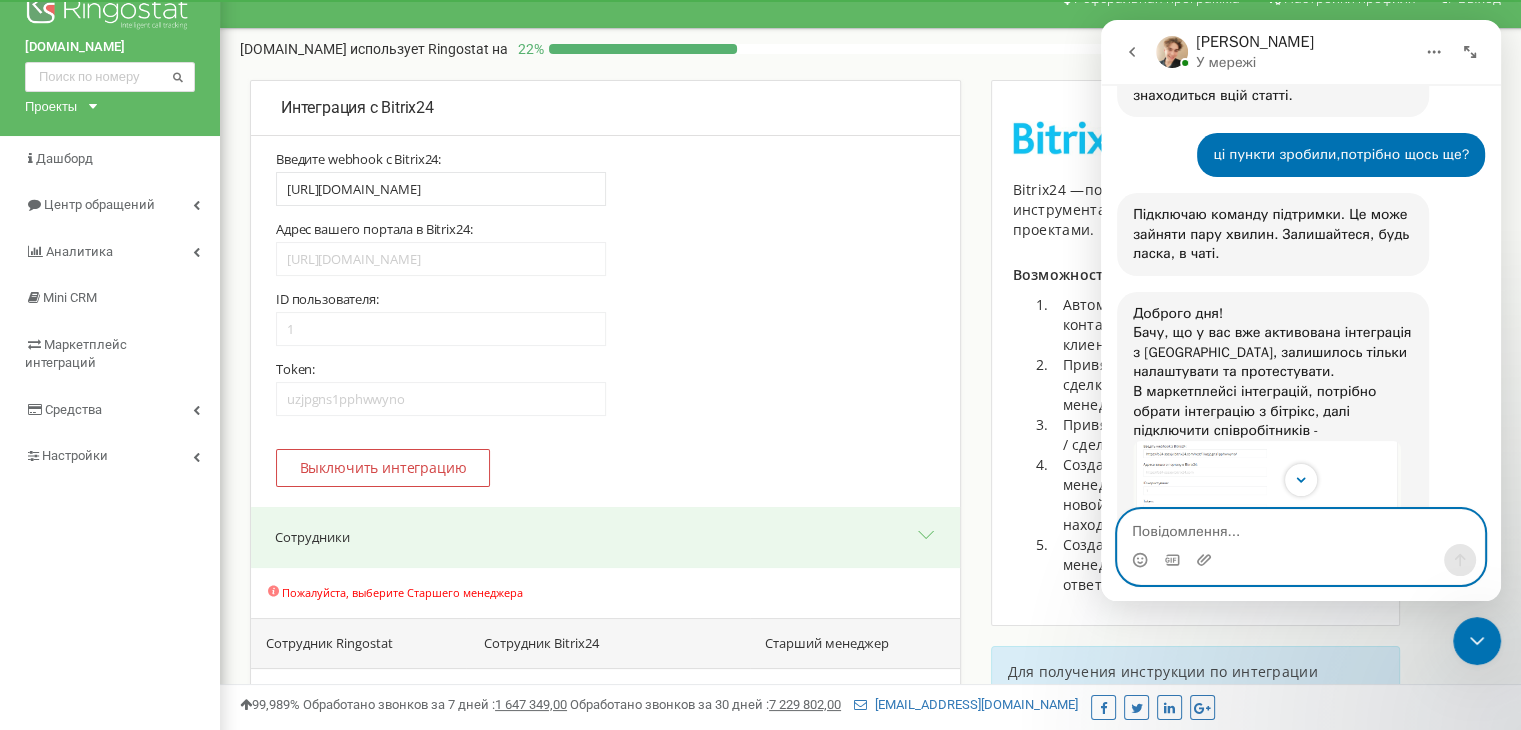 click at bounding box center (1301, 527) 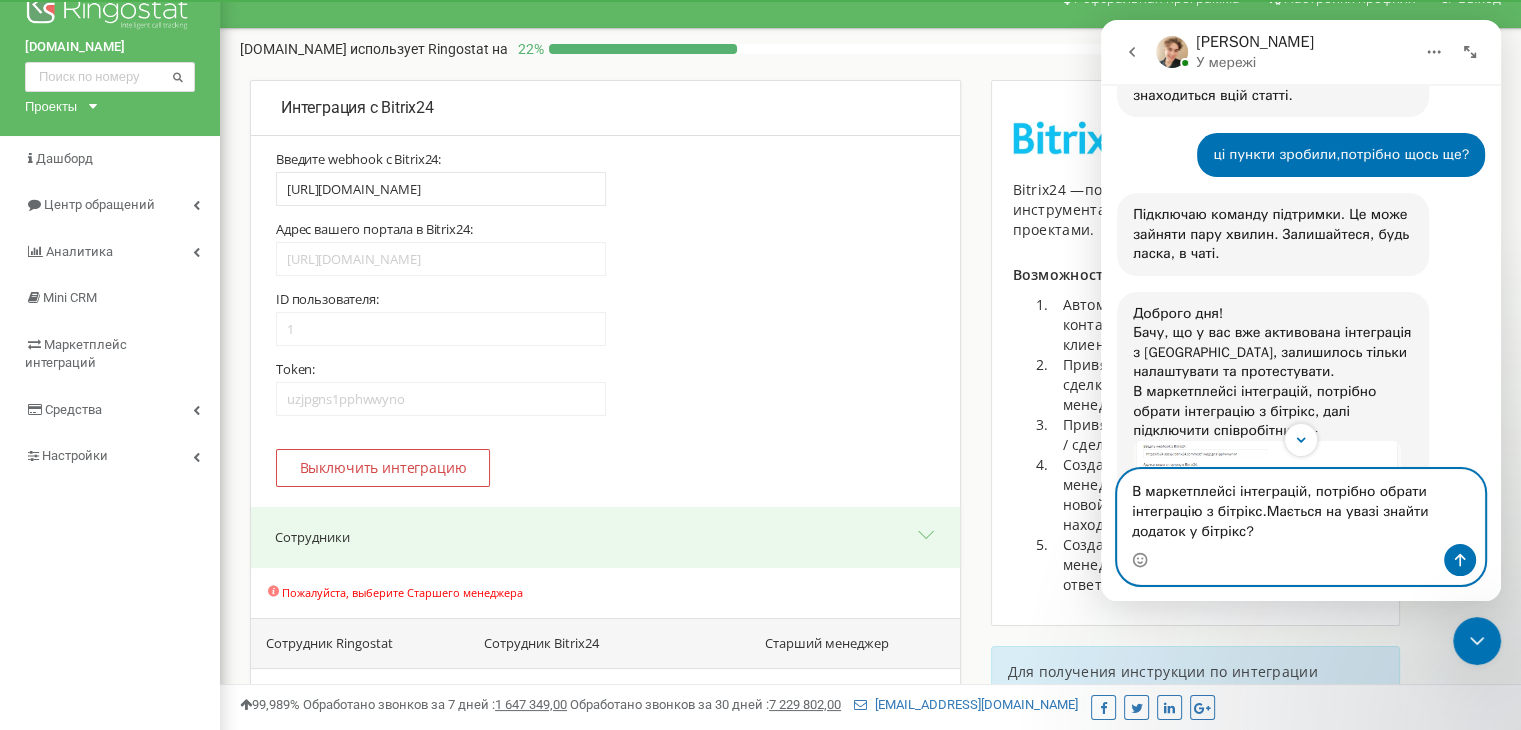 type on "В маркетплейсі інтеграцій, потрібно обрати інтеграцію з бітрікс.Мається на увазі знайти додаток у бітрікс?" 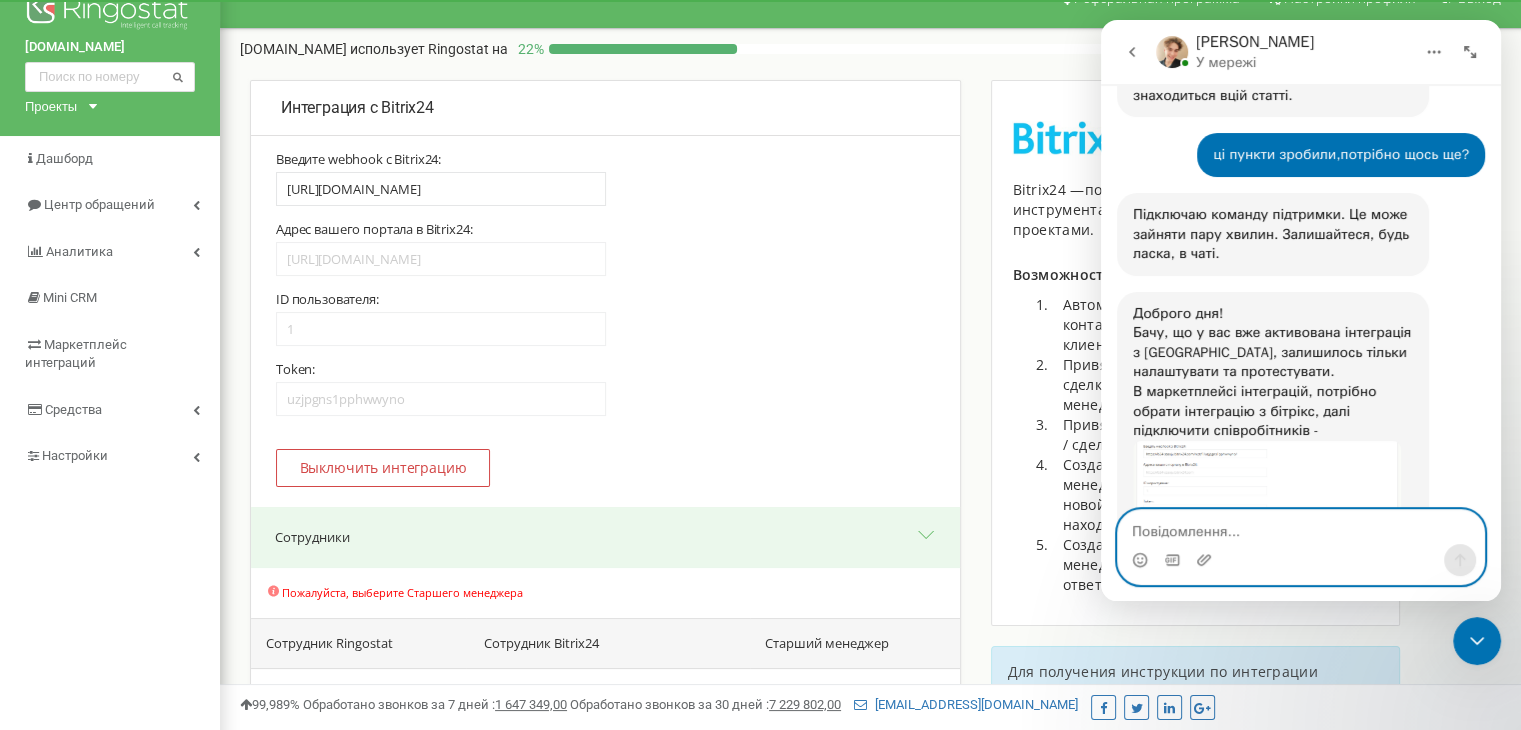 scroll, scrollTop: 2766, scrollLeft: 0, axis: vertical 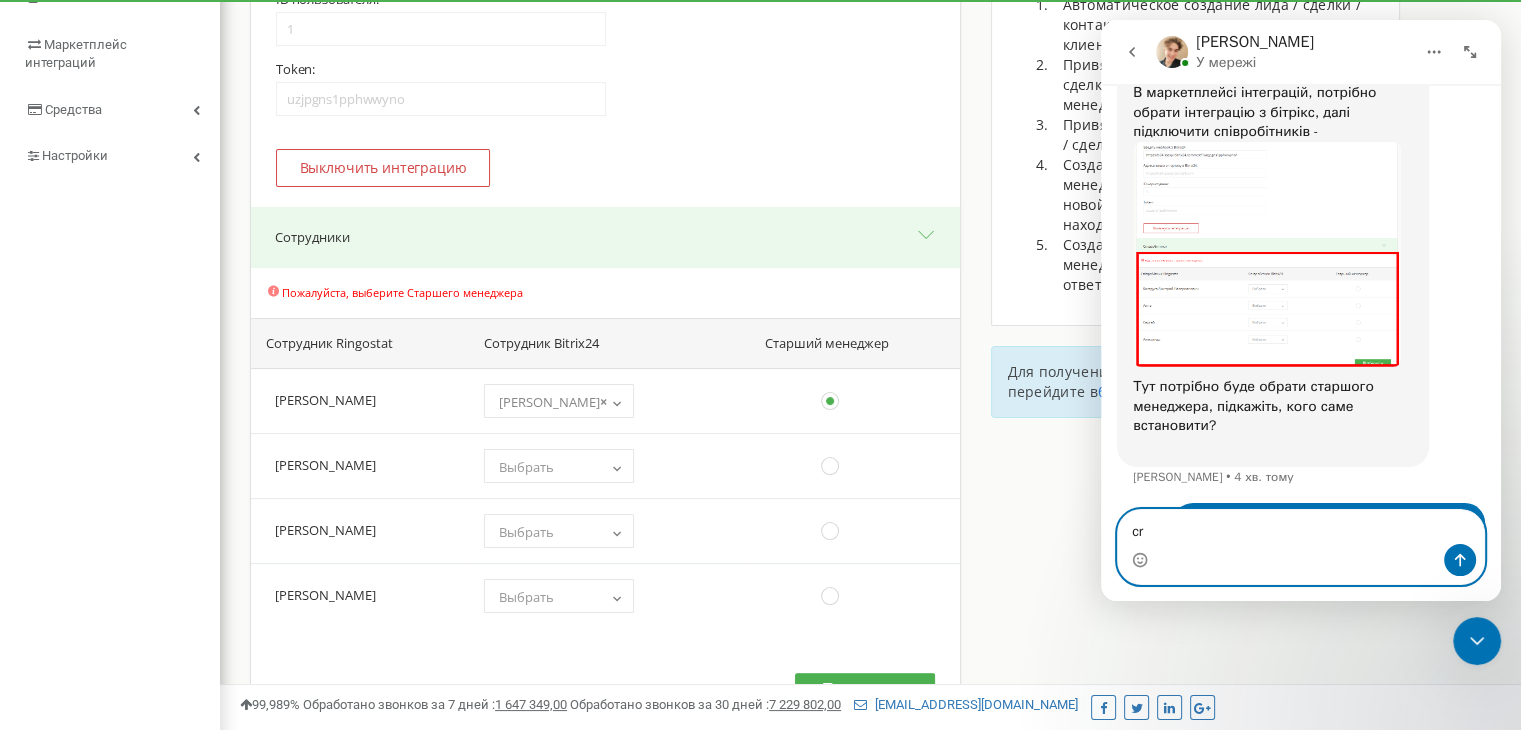 type on "c" 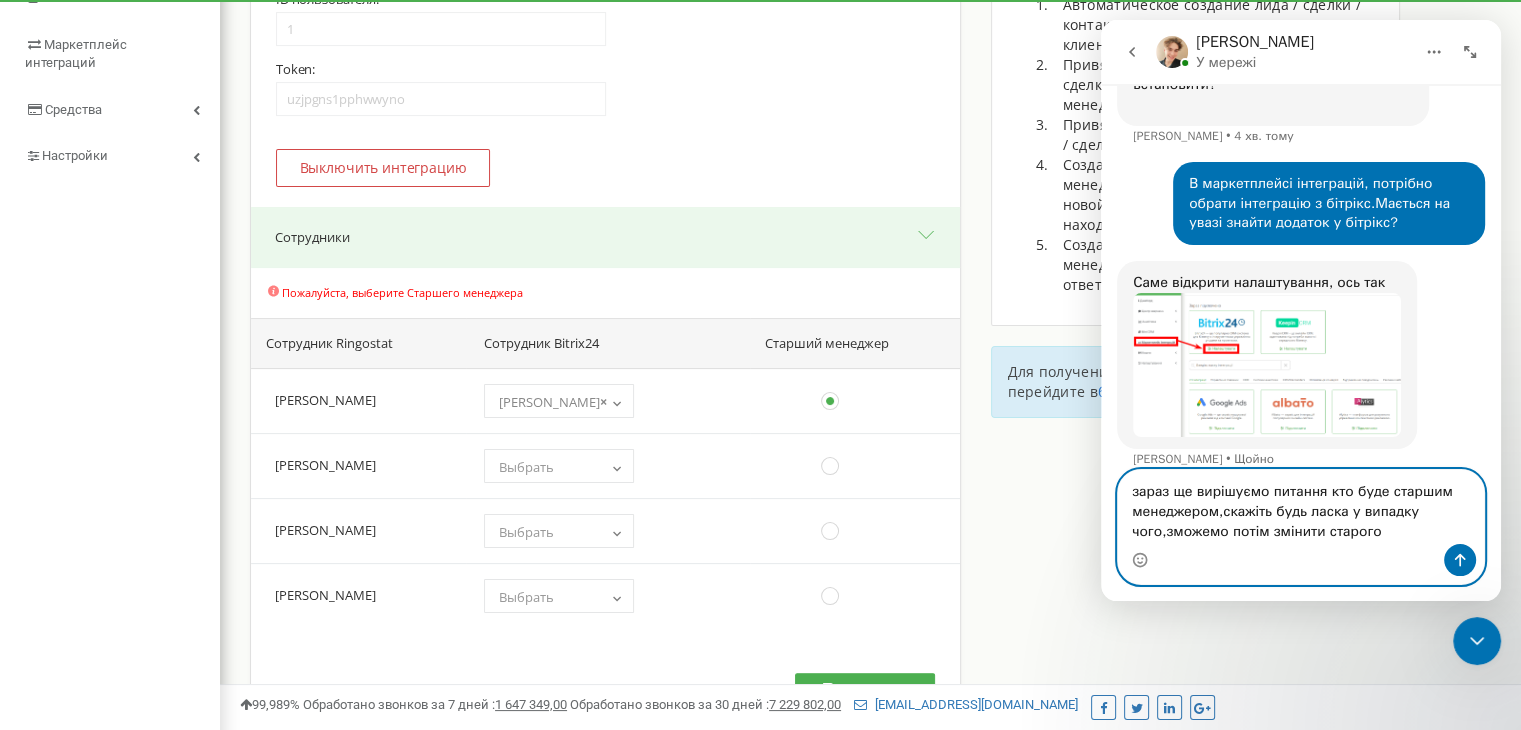 scroll, scrollTop: 3030, scrollLeft: 0, axis: vertical 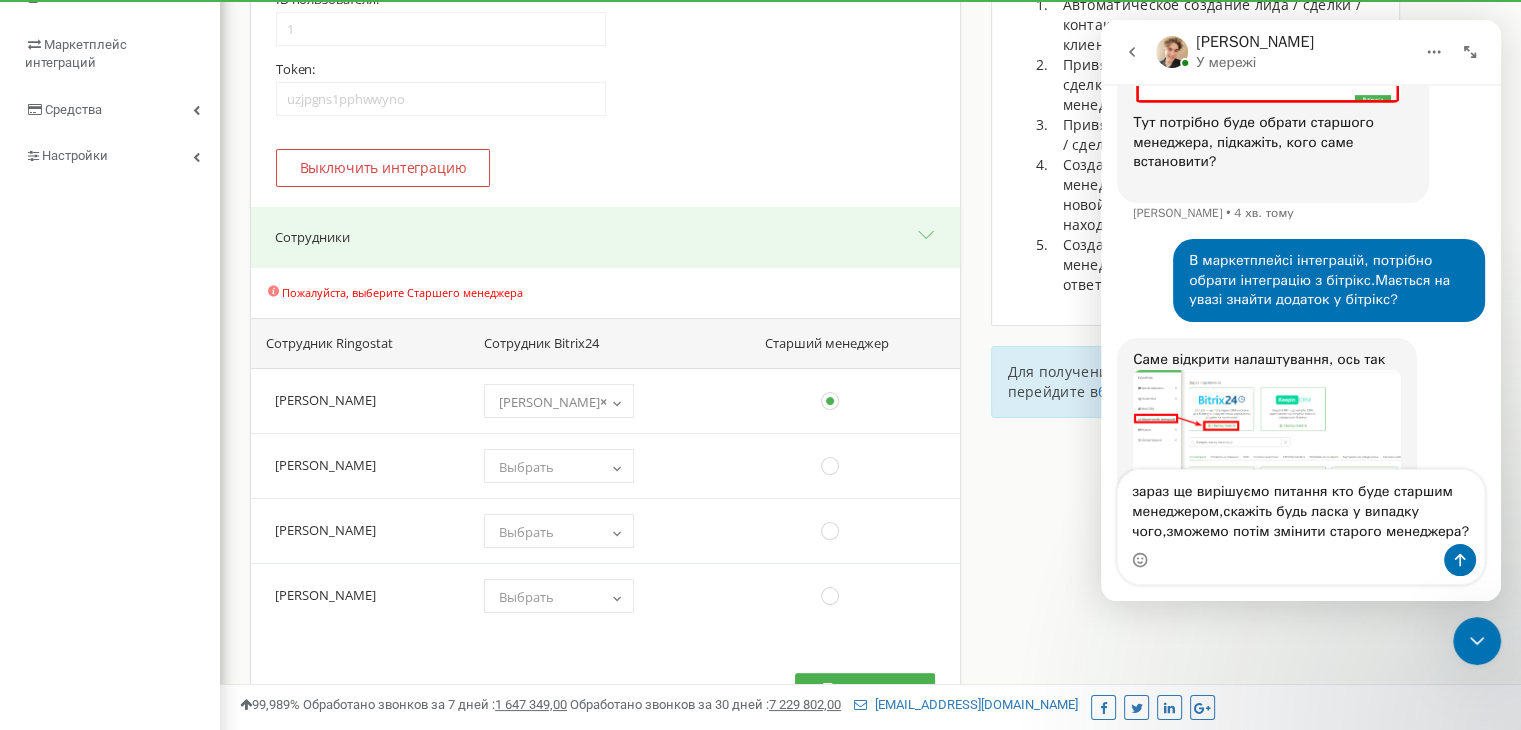 click at bounding box center [1267, 442] 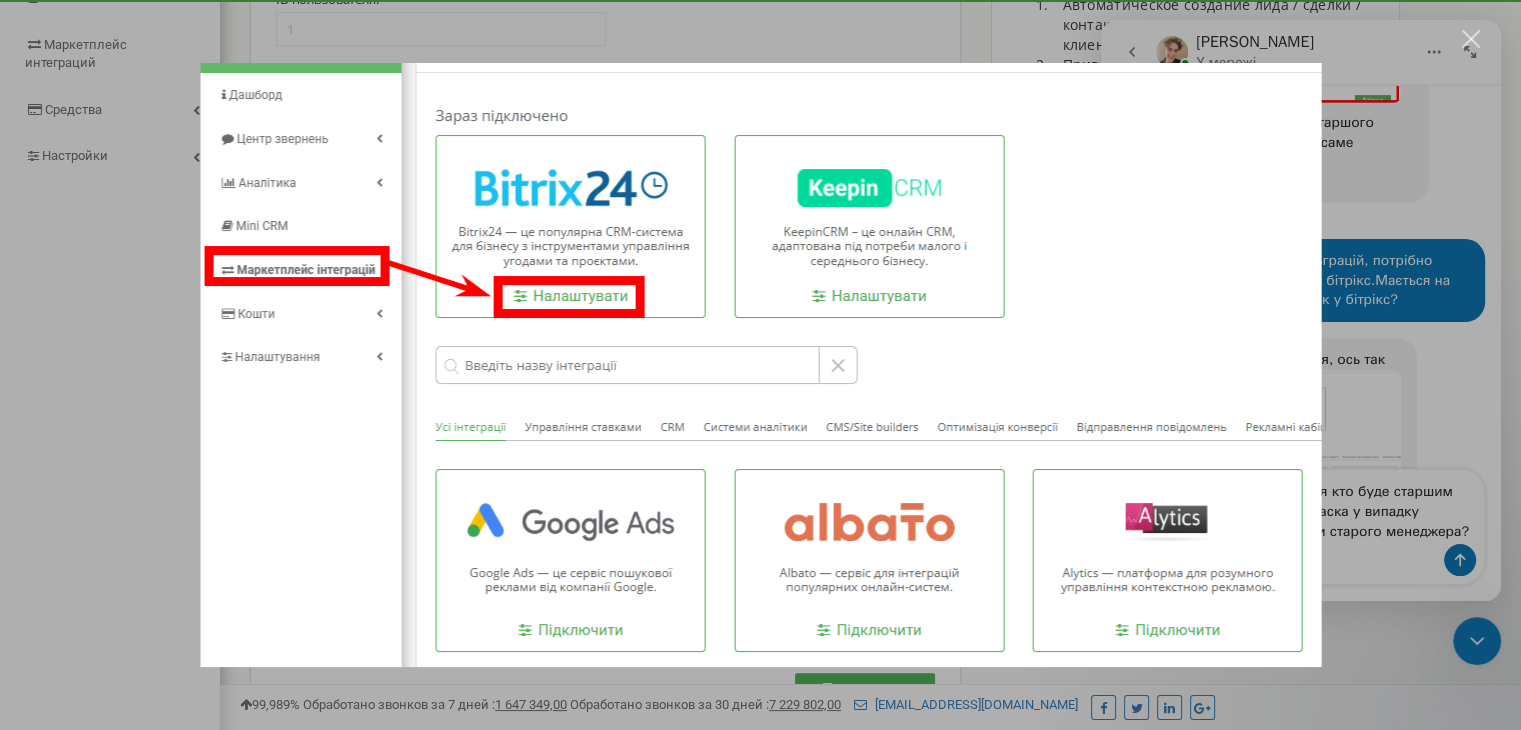 scroll, scrollTop: 0, scrollLeft: 0, axis: both 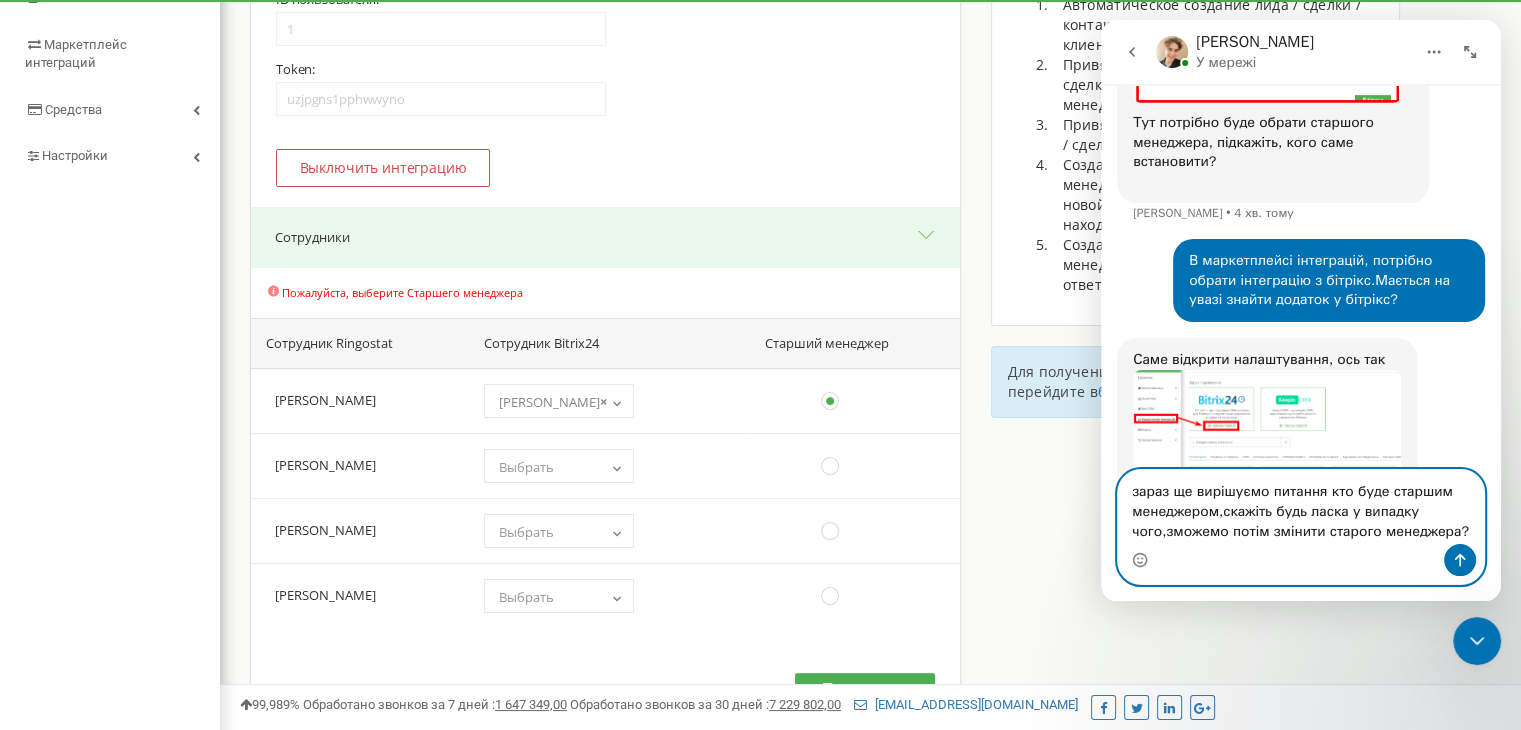 drag, startPoint x: 1127, startPoint y: 486, endPoint x: 1477, endPoint y: 528, distance: 352.511 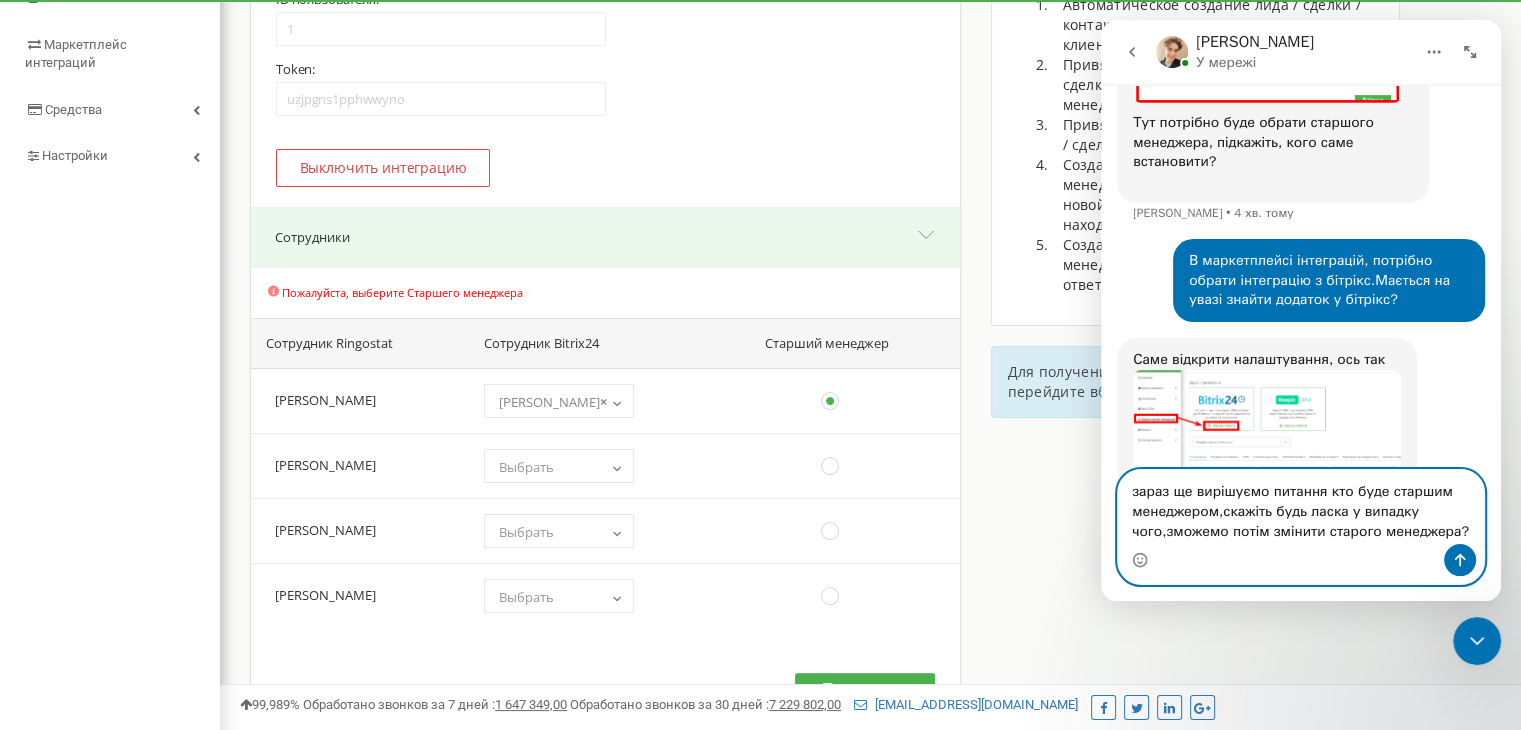 click on "зараз ще вирішуємо питання кто буде старшим менеджером,скажіть будь ласка у випадку чого,зможемо потім змінити старого менеджера?" at bounding box center (1301, 507) 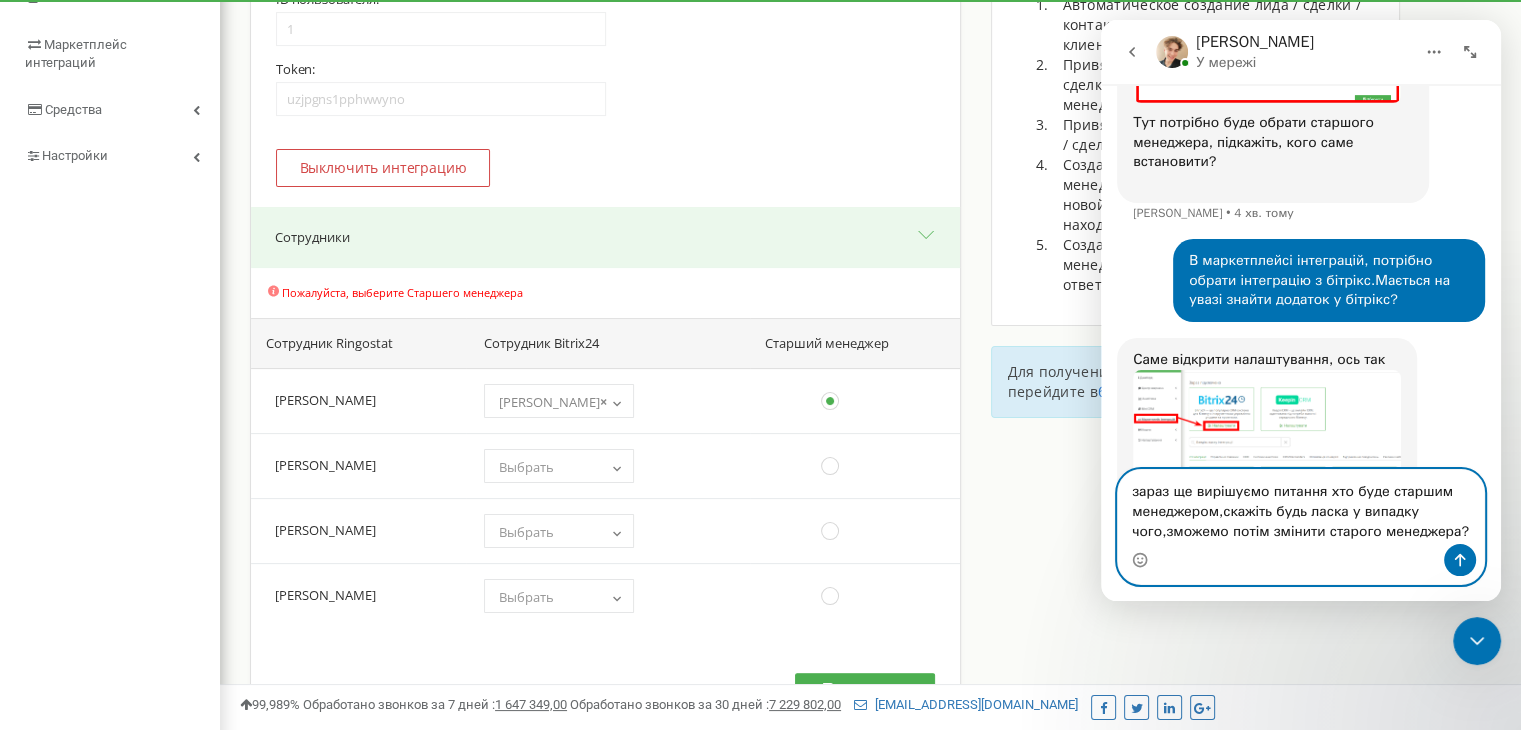 click on "зараз ще вирішуємо питання хто буде старшим менеджером,скажіть будь ласка у випадку чого,зможемо потім змінити старого менеджера?" at bounding box center (1301, 507) 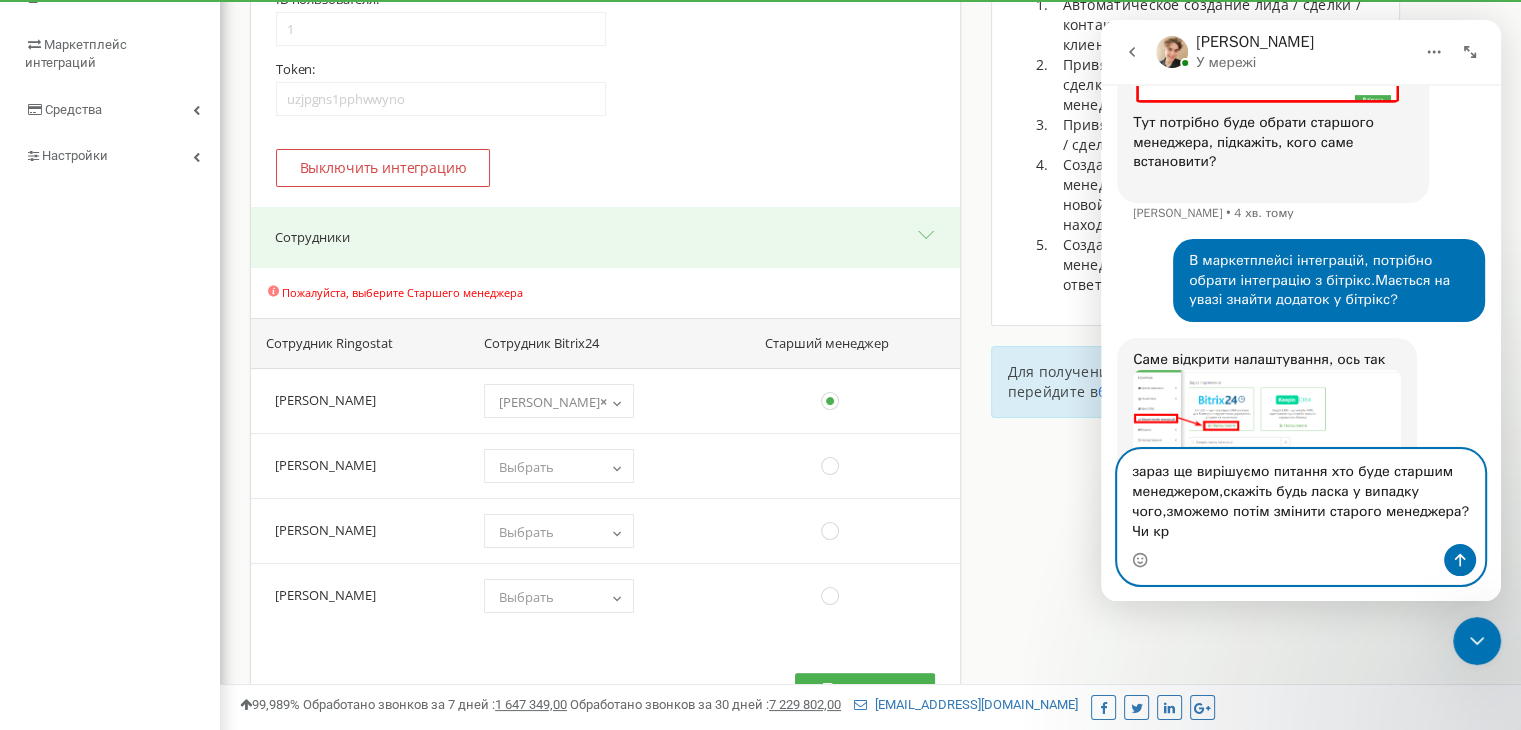 scroll, scrollTop: 3050, scrollLeft: 0, axis: vertical 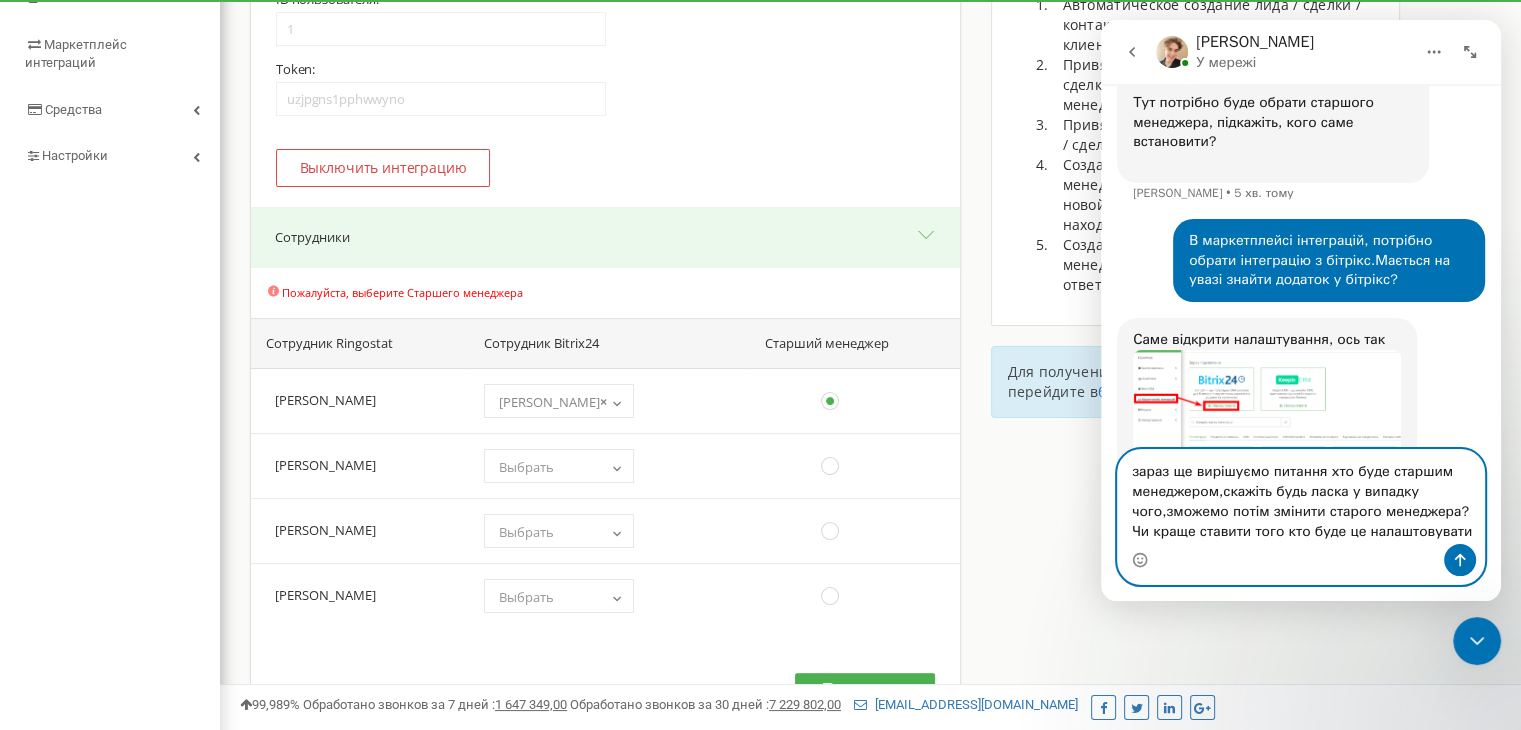 type on "зараз ще вирішуємо питання хто буде старшим менеджером,скажіть будь ласка у випадку чого,зможемо потім змінити старого менеджера? Чи краще ставити того кто буде це налаштовувати?" 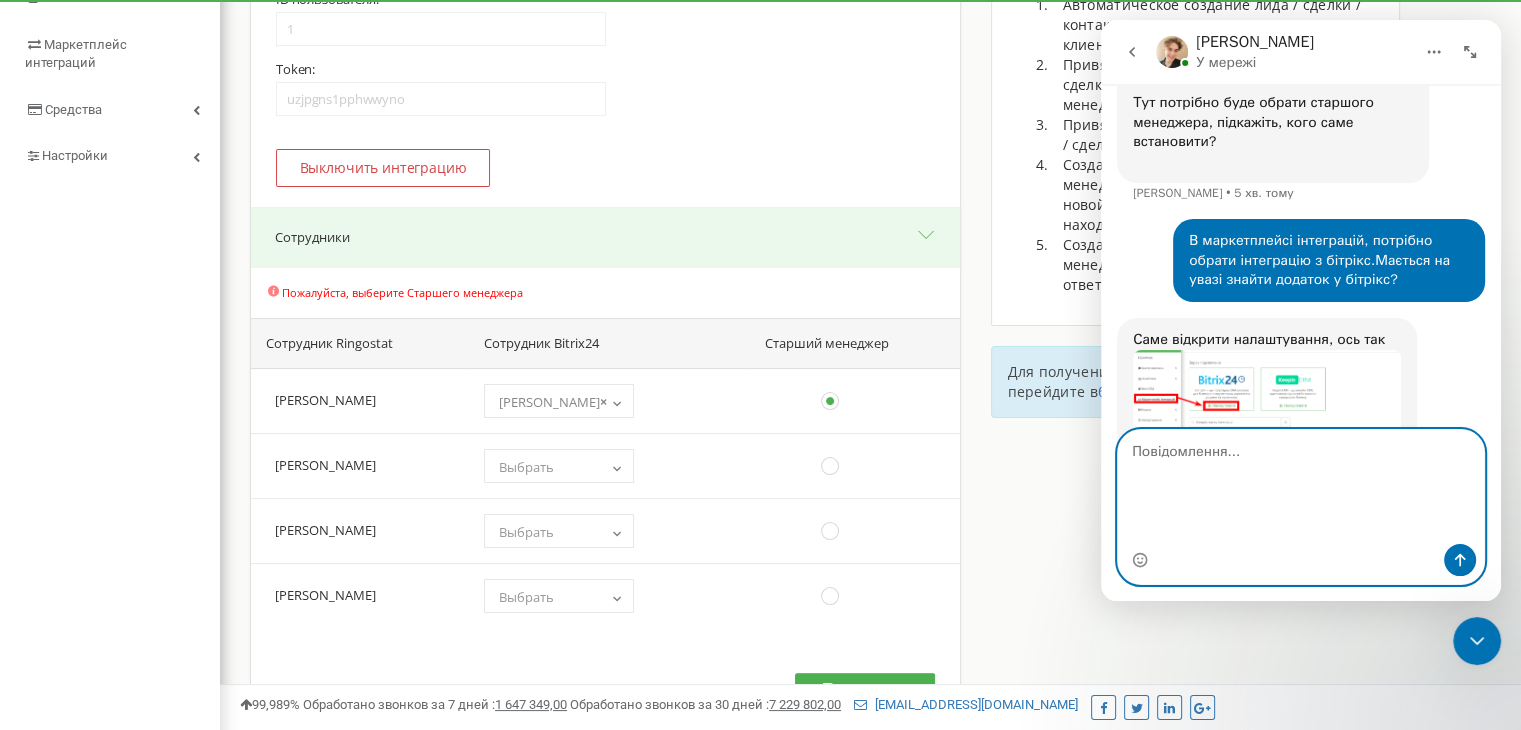 scroll, scrollTop: 3128, scrollLeft: 0, axis: vertical 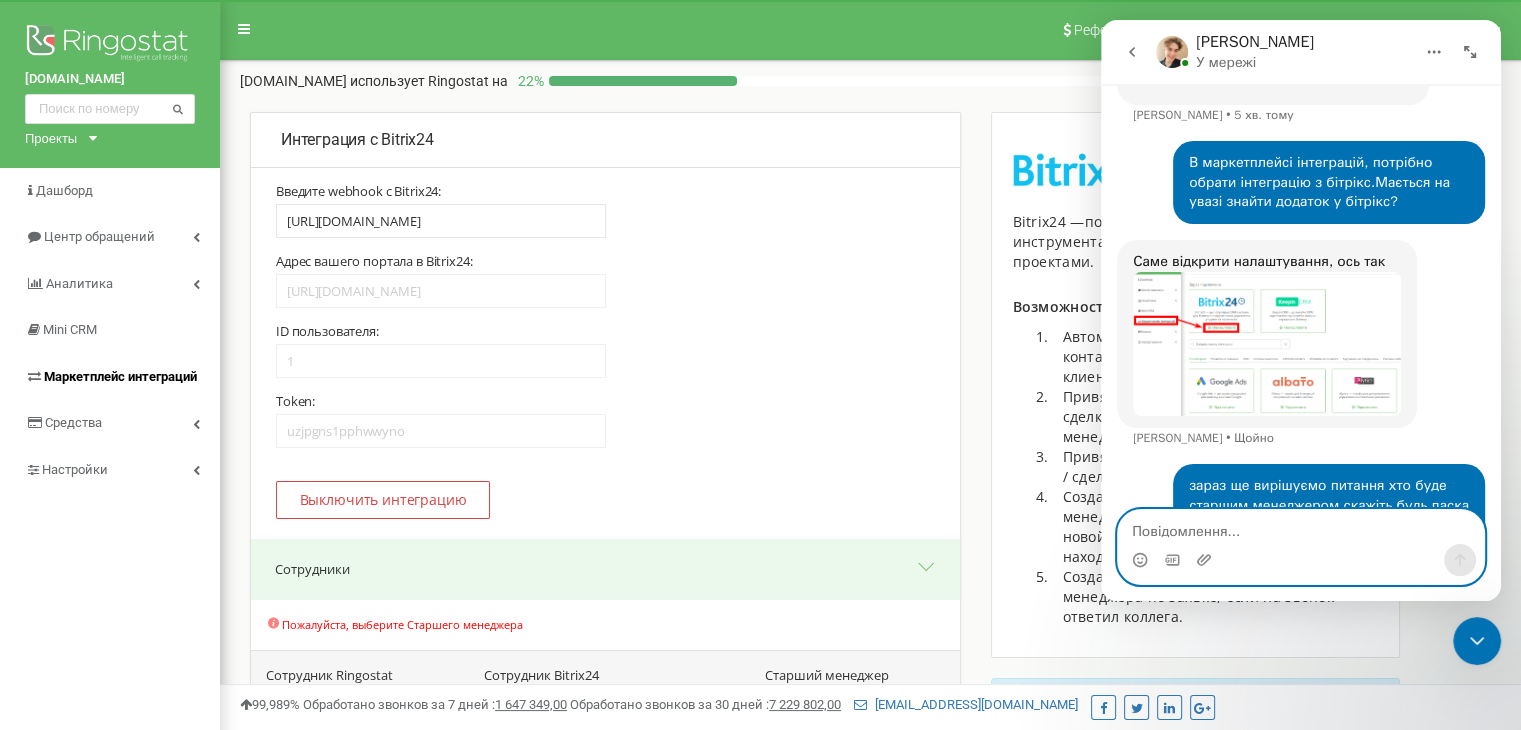 type 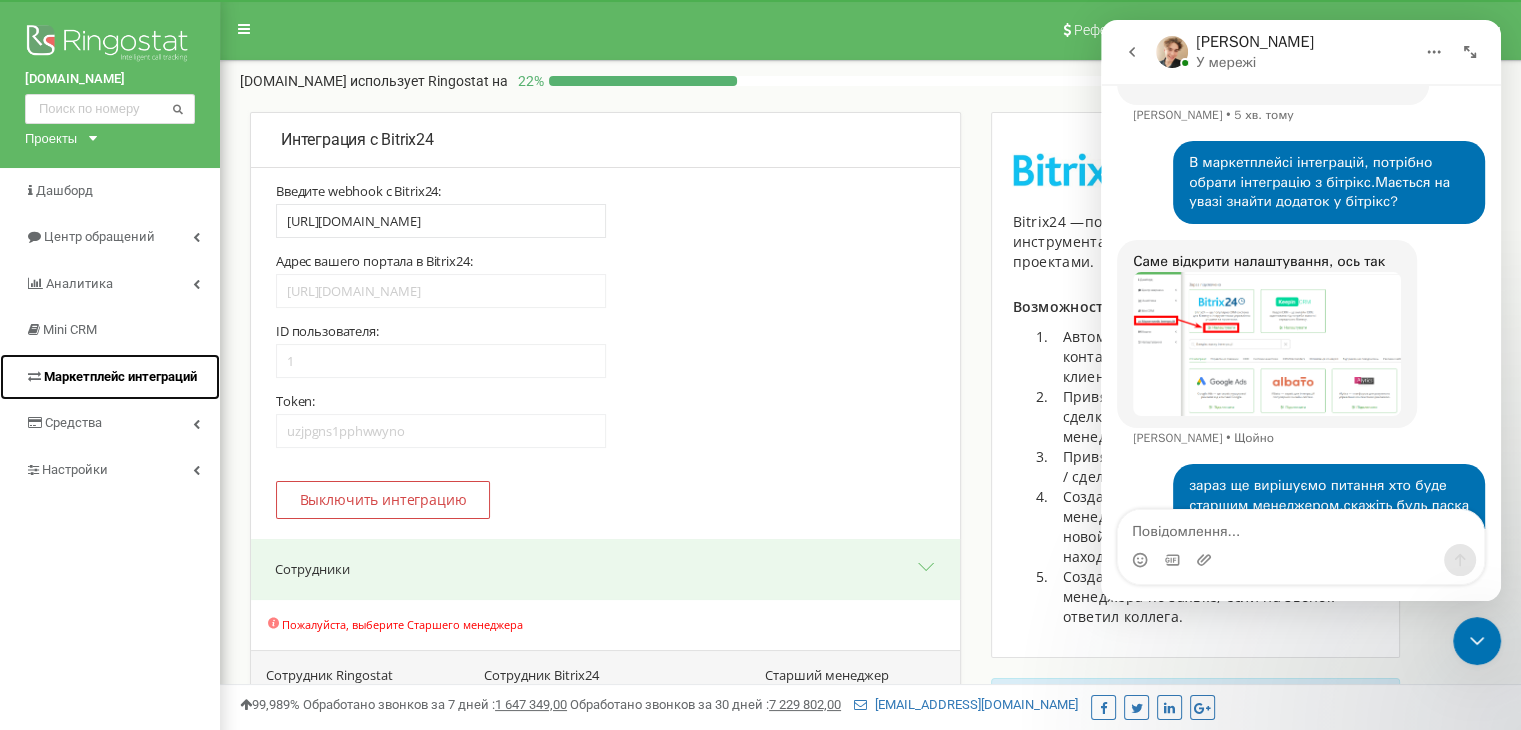 click on "Маркетплейс интеграций" at bounding box center [120, 376] 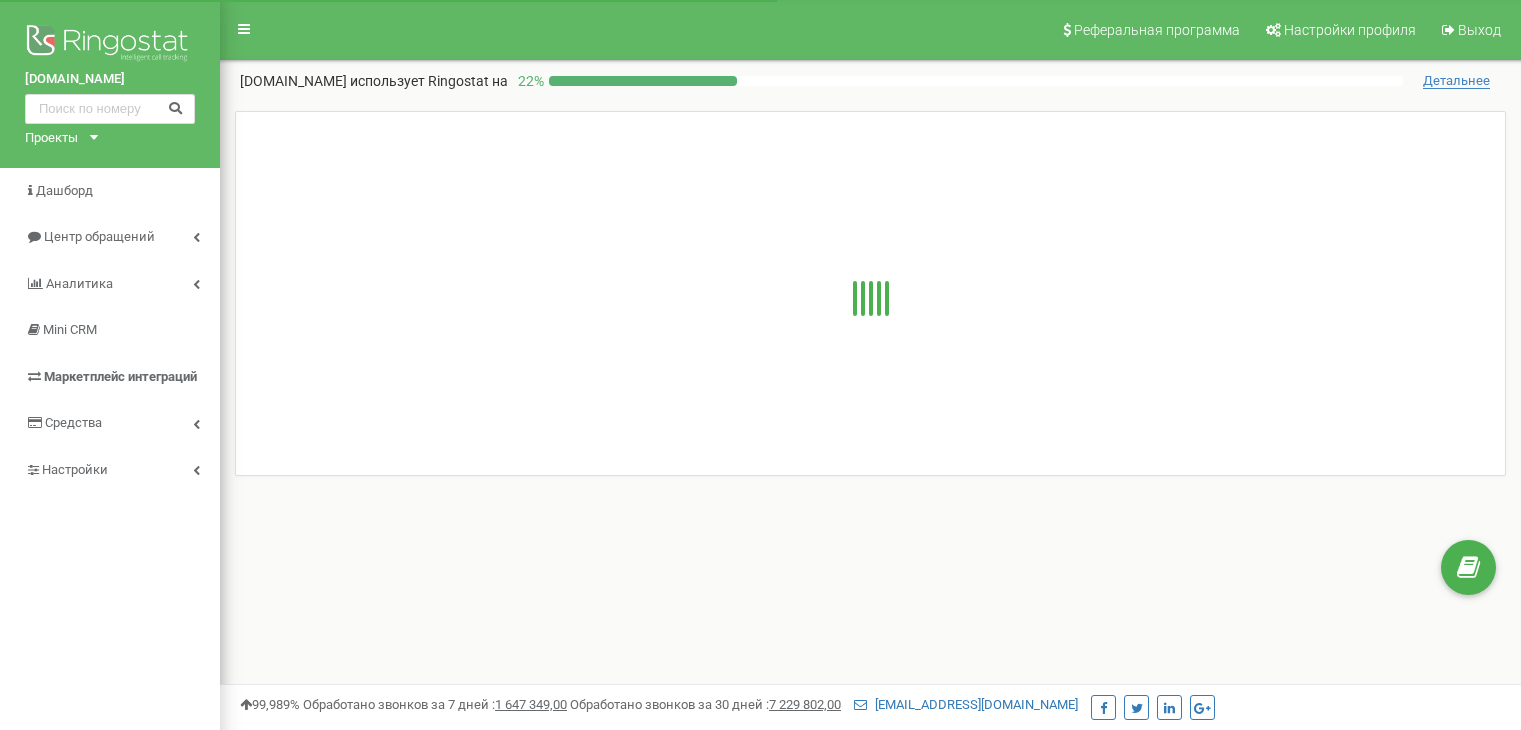 scroll, scrollTop: 0, scrollLeft: 0, axis: both 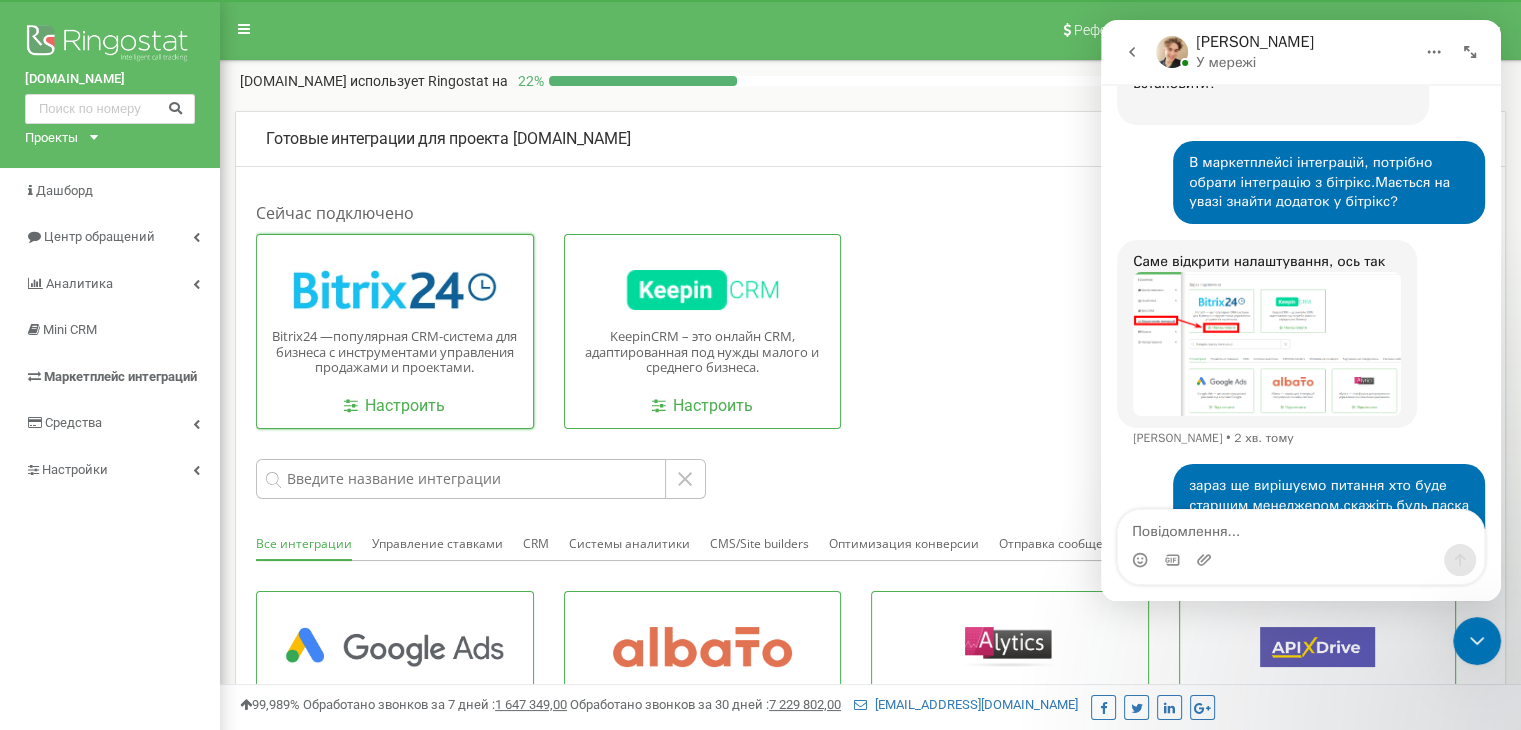 click at bounding box center (395, 290) 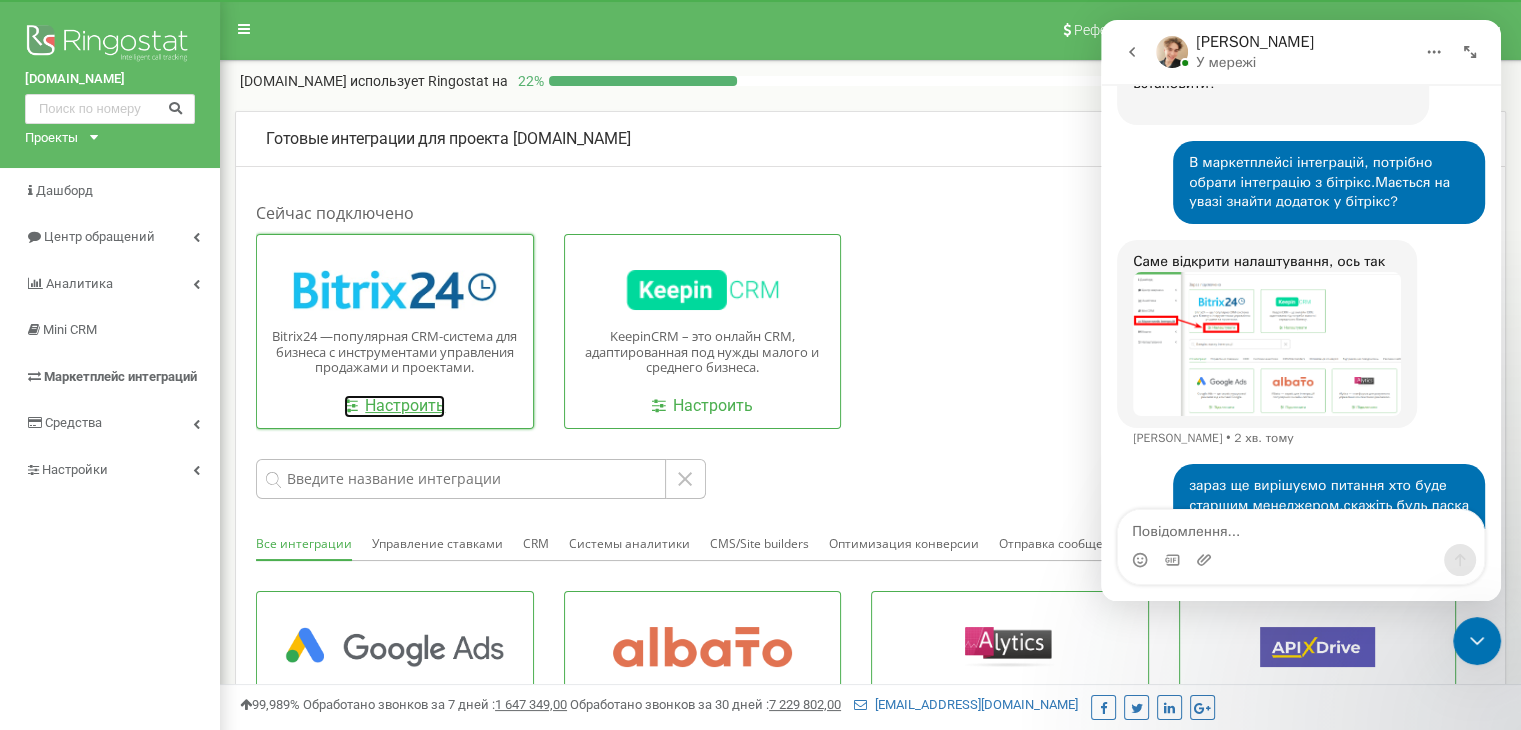 click on "Настроить" at bounding box center (394, 406) 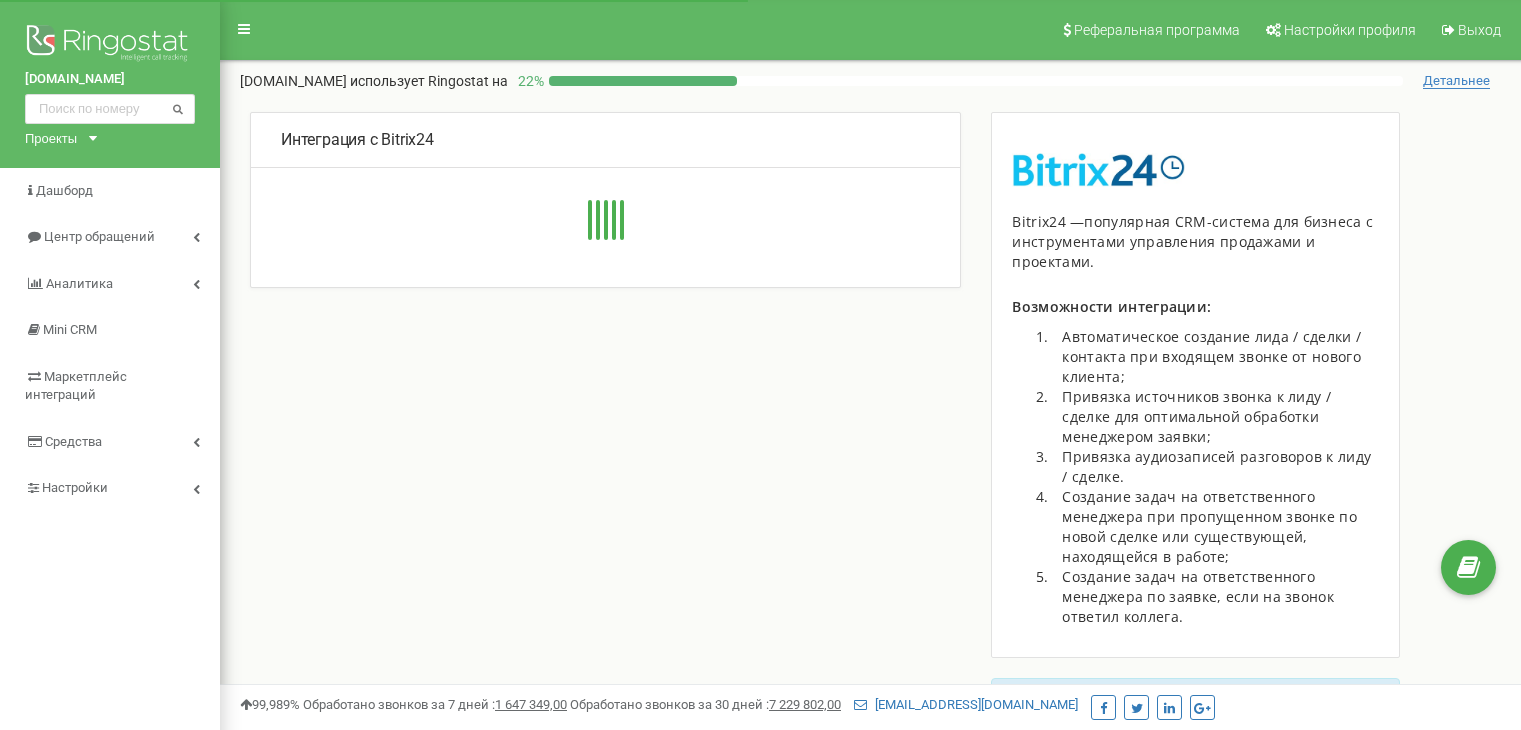 scroll, scrollTop: 0, scrollLeft: 0, axis: both 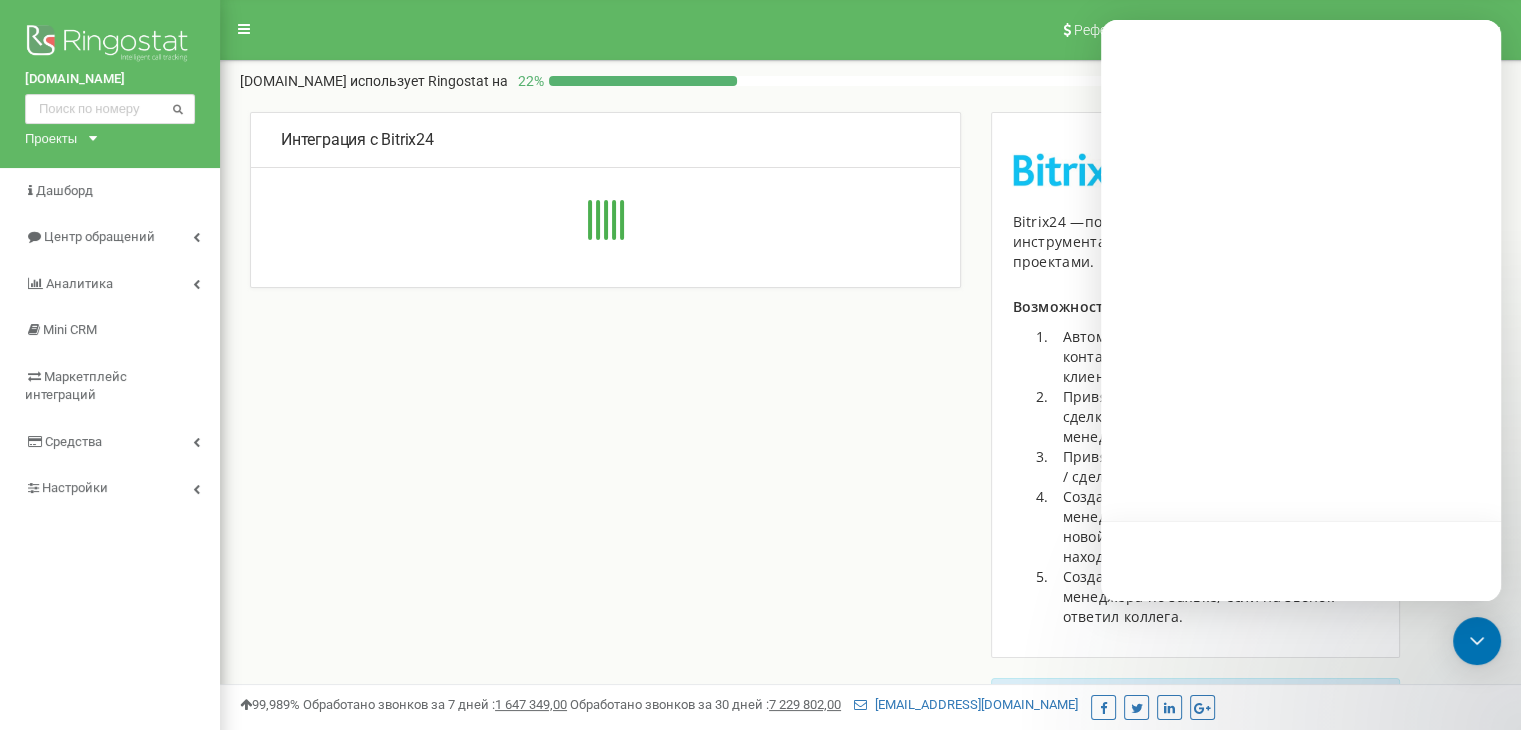 type on "[URL][DOMAIN_NAME]" 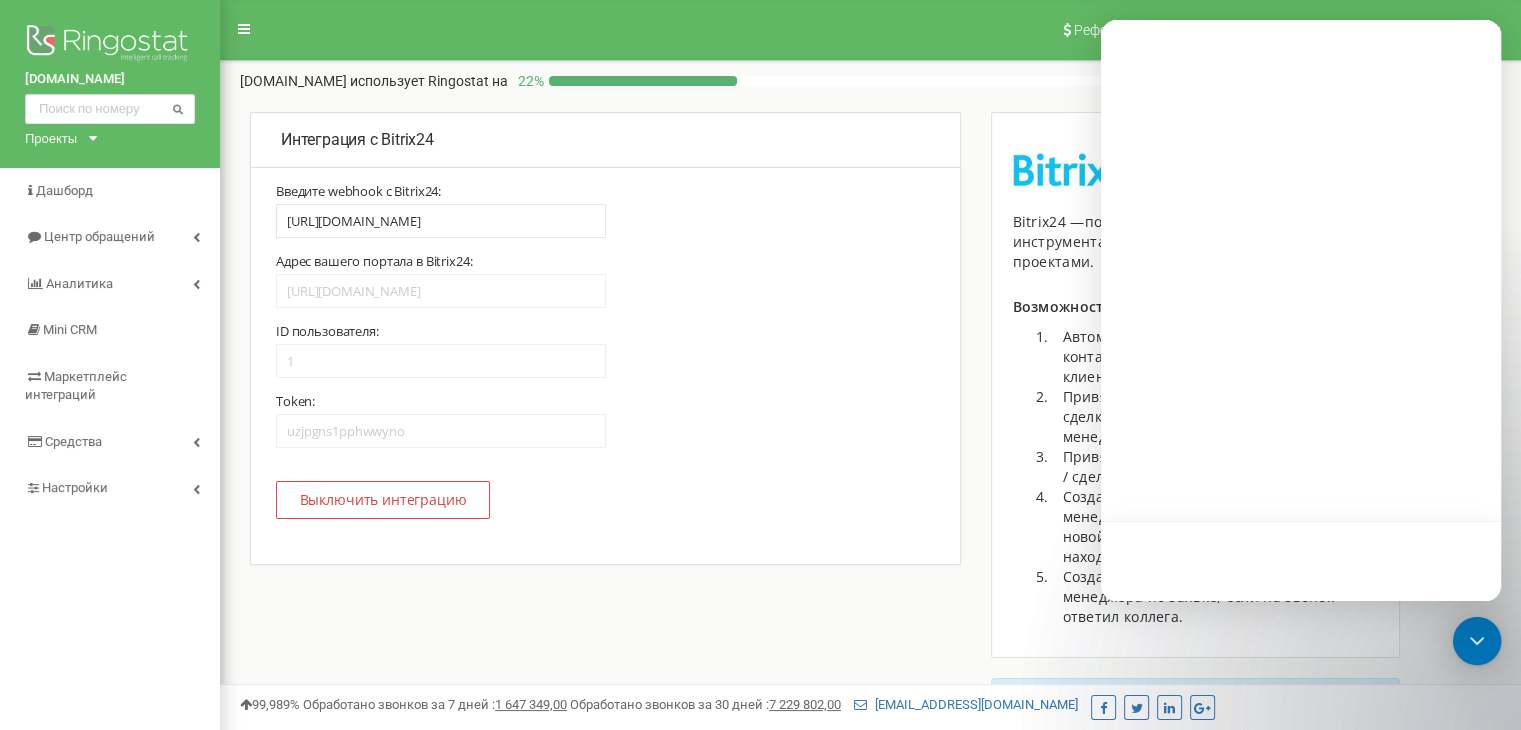 scroll, scrollTop: 0, scrollLeft: 0, axis: both 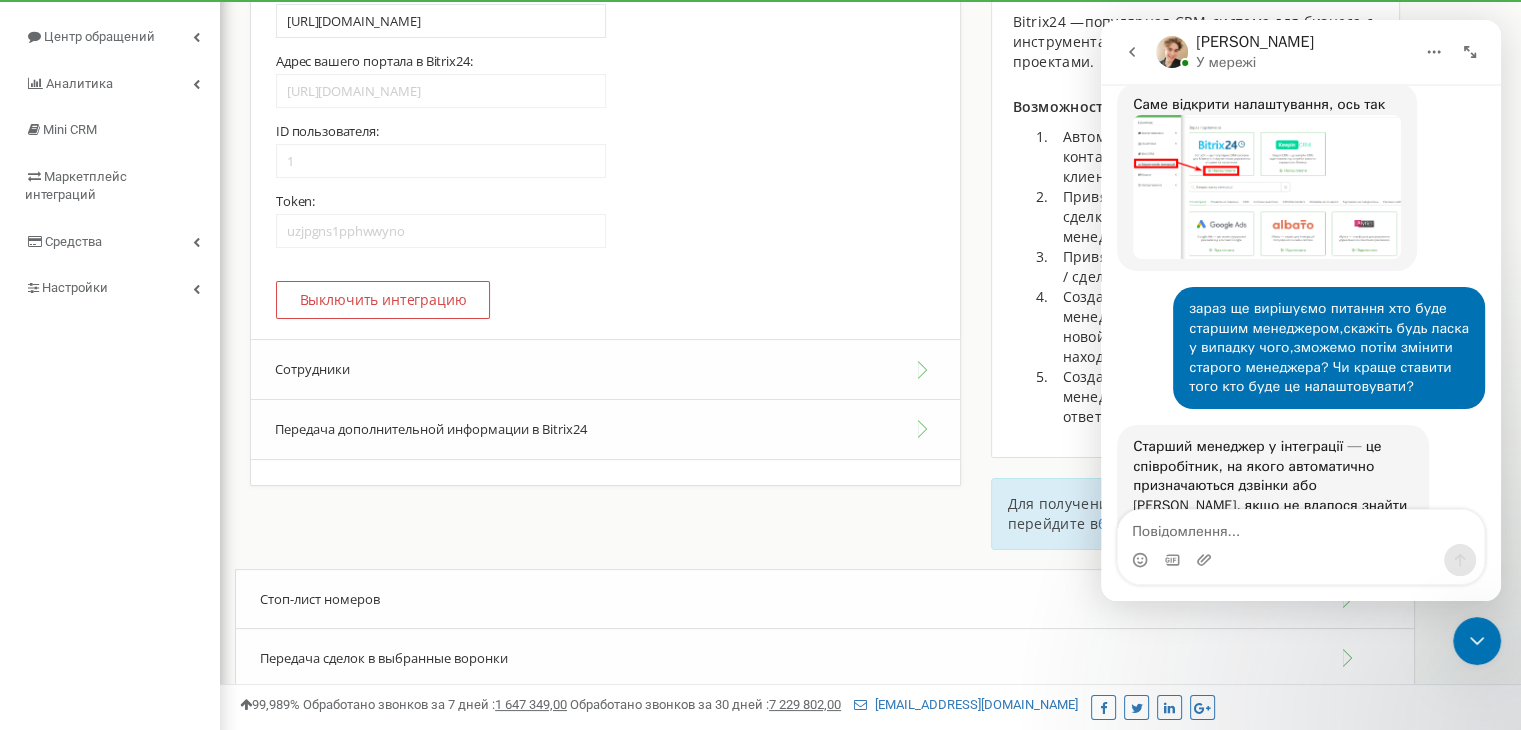click on "Сотрудники" at bounding box center [605, 369] 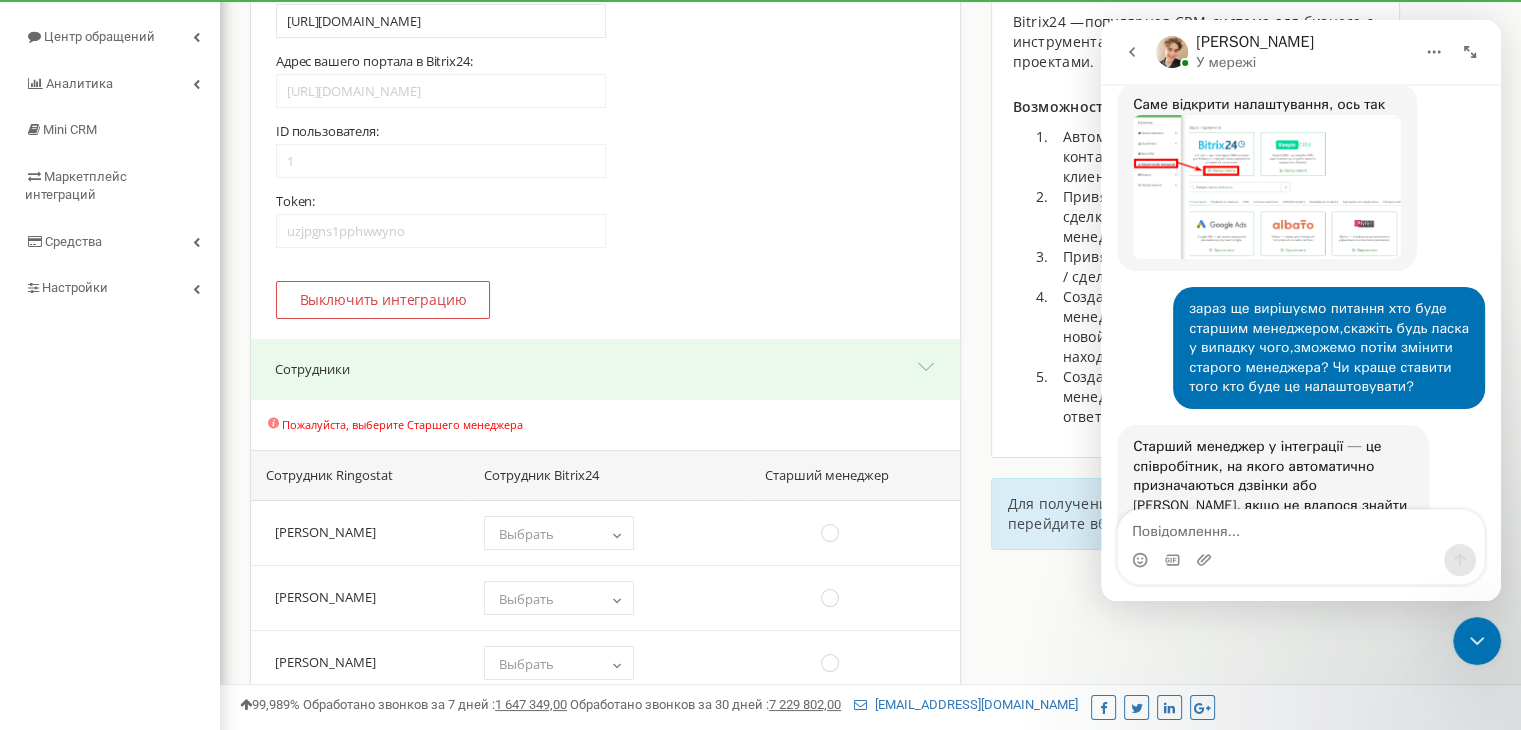scroll, scrollTop: 400, scrollLeft: 0, axis: vertical 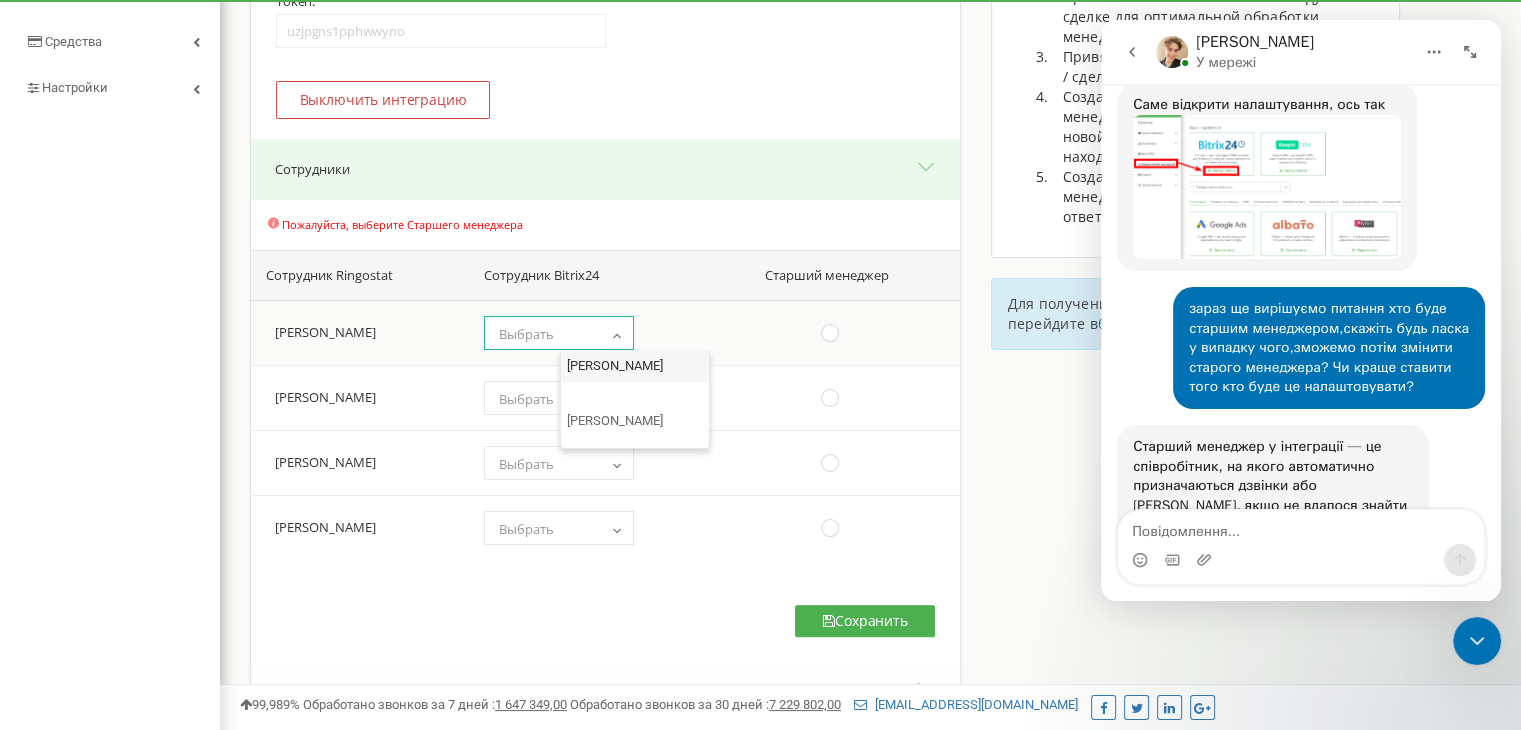 click on "Выбрать" at bounding box center [559, 334] 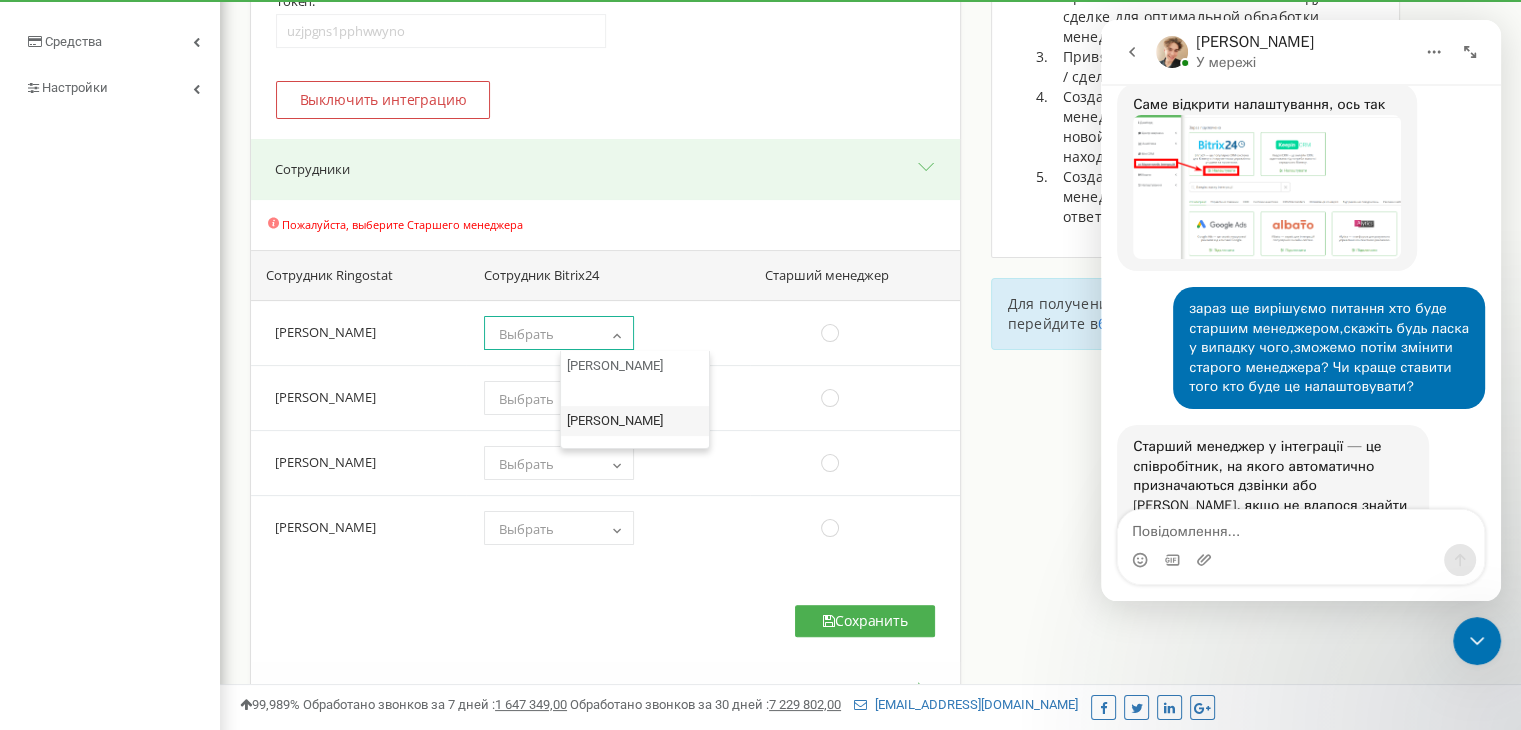 select on "14" 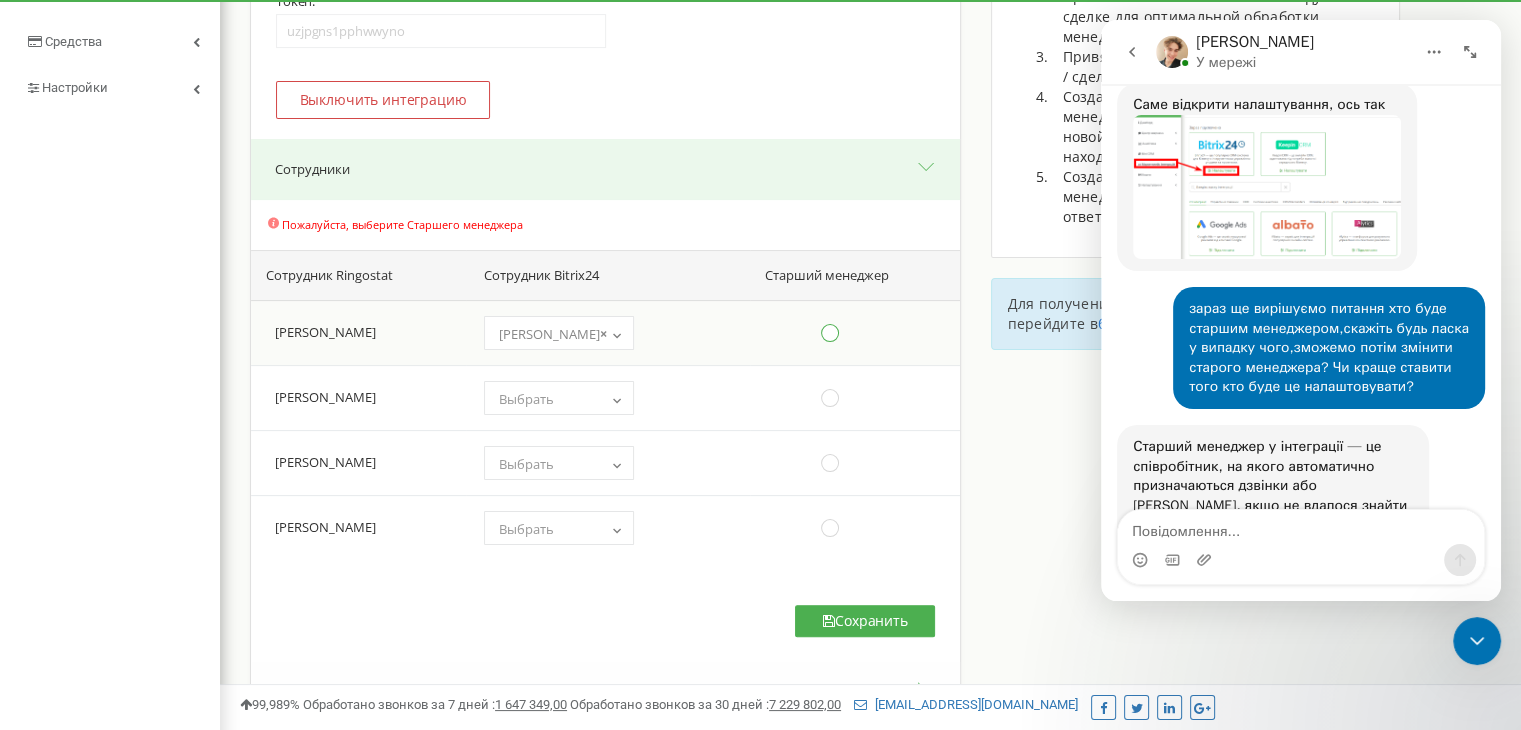 click at bounding box center (830, 333) 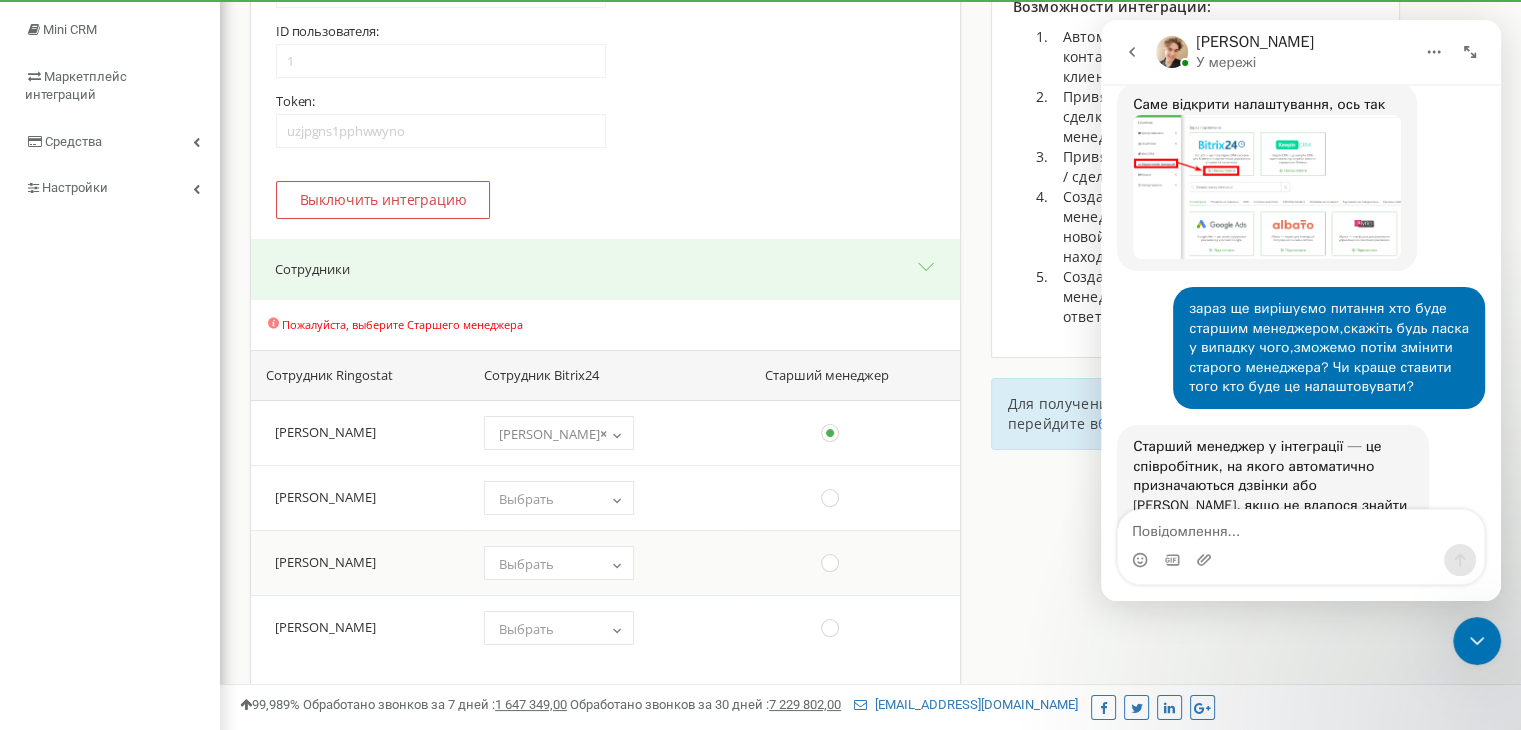 scroll, scrollTop: 500, scrollLeft: 0, axis: vertical 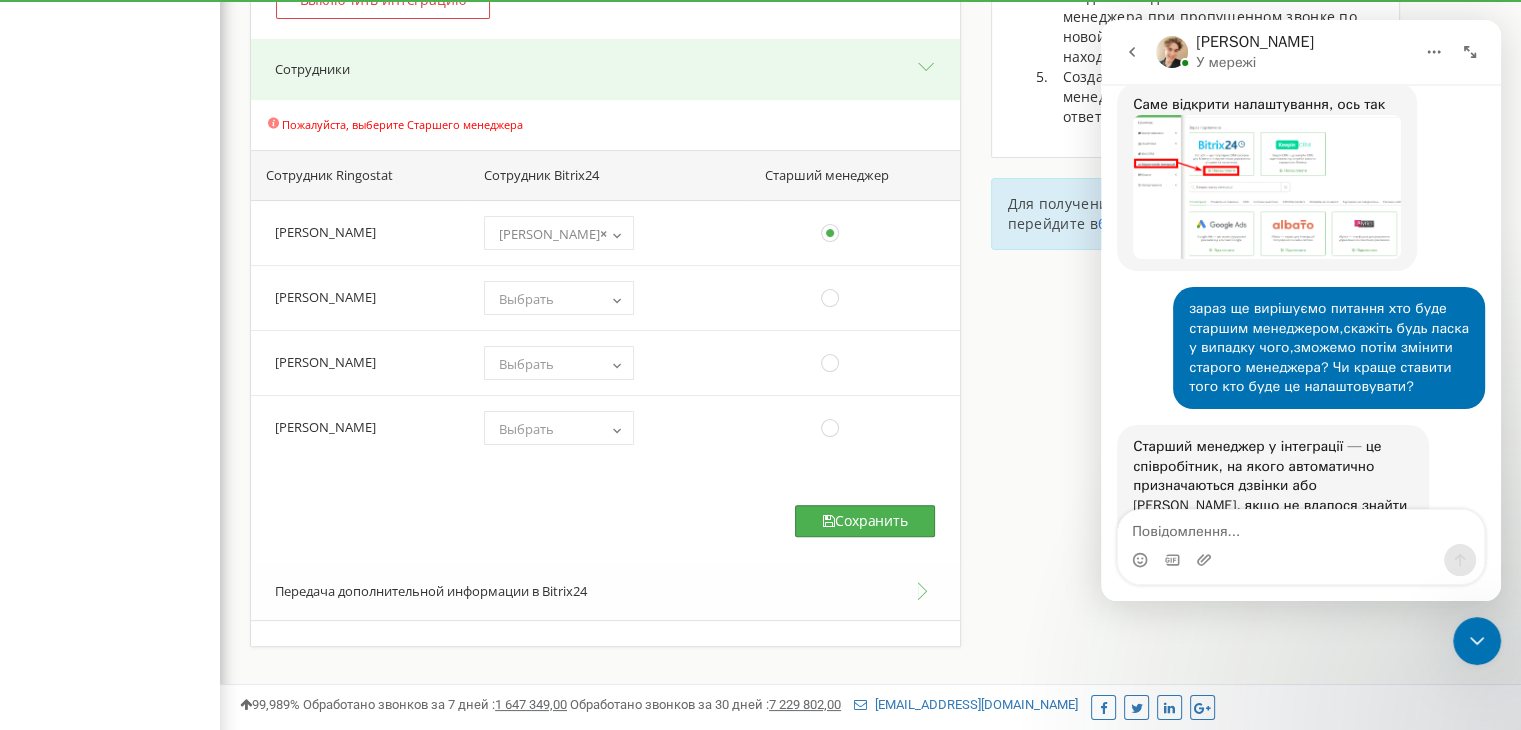 click on "Сохранить" at bounding box center [865, 521] 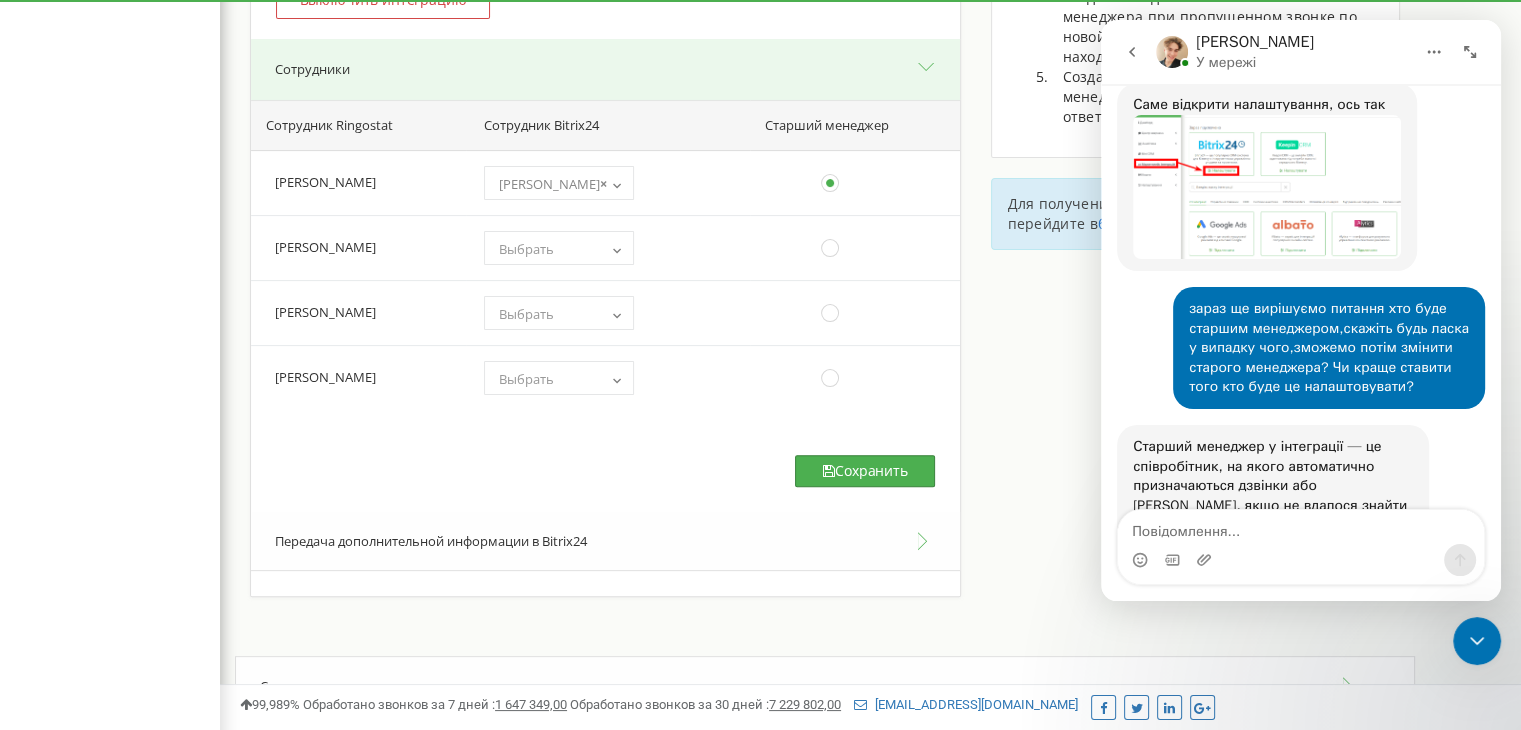 click on "Сохранить" at bounding box center (865, 471) 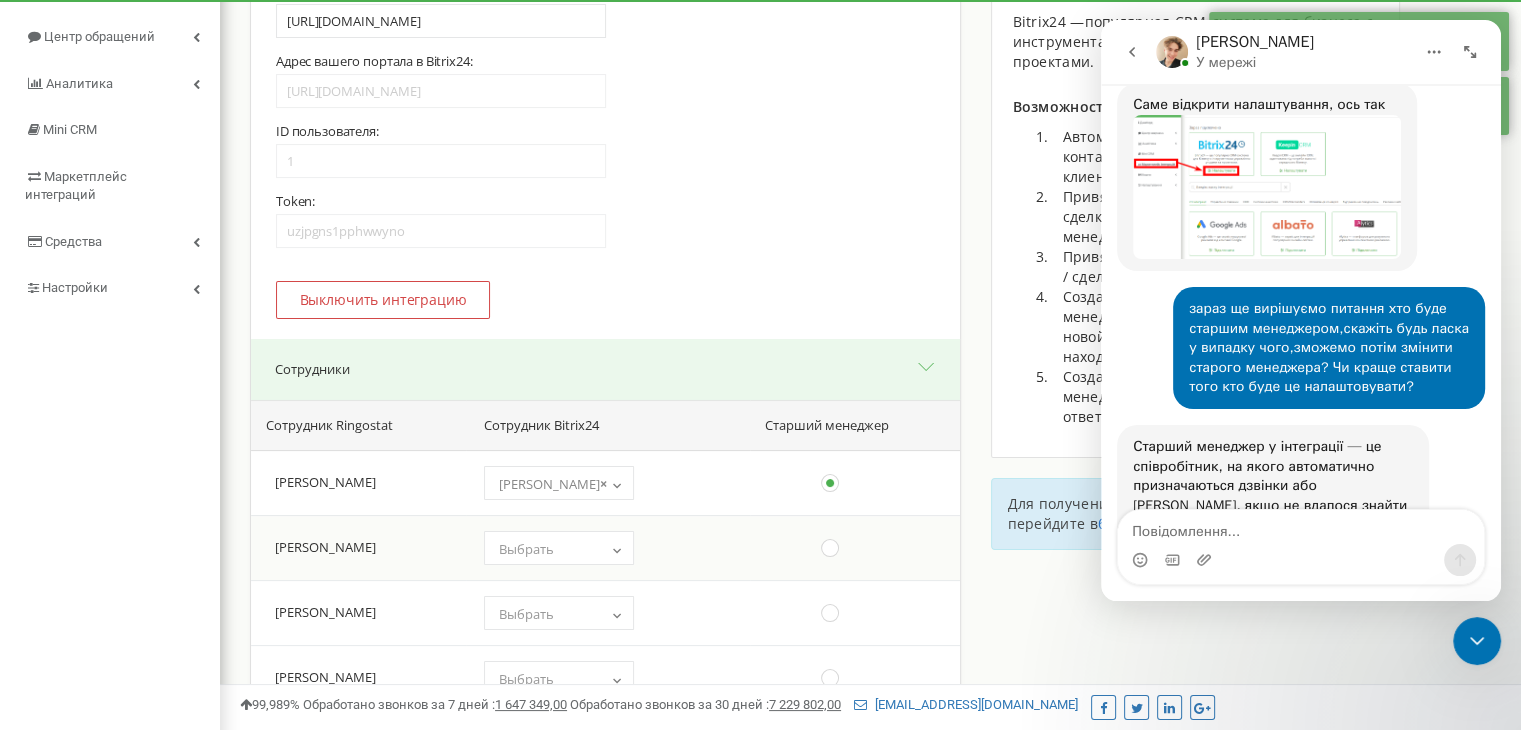 scroll, scrollTop: 0, scrollLeft: 0, axis: both 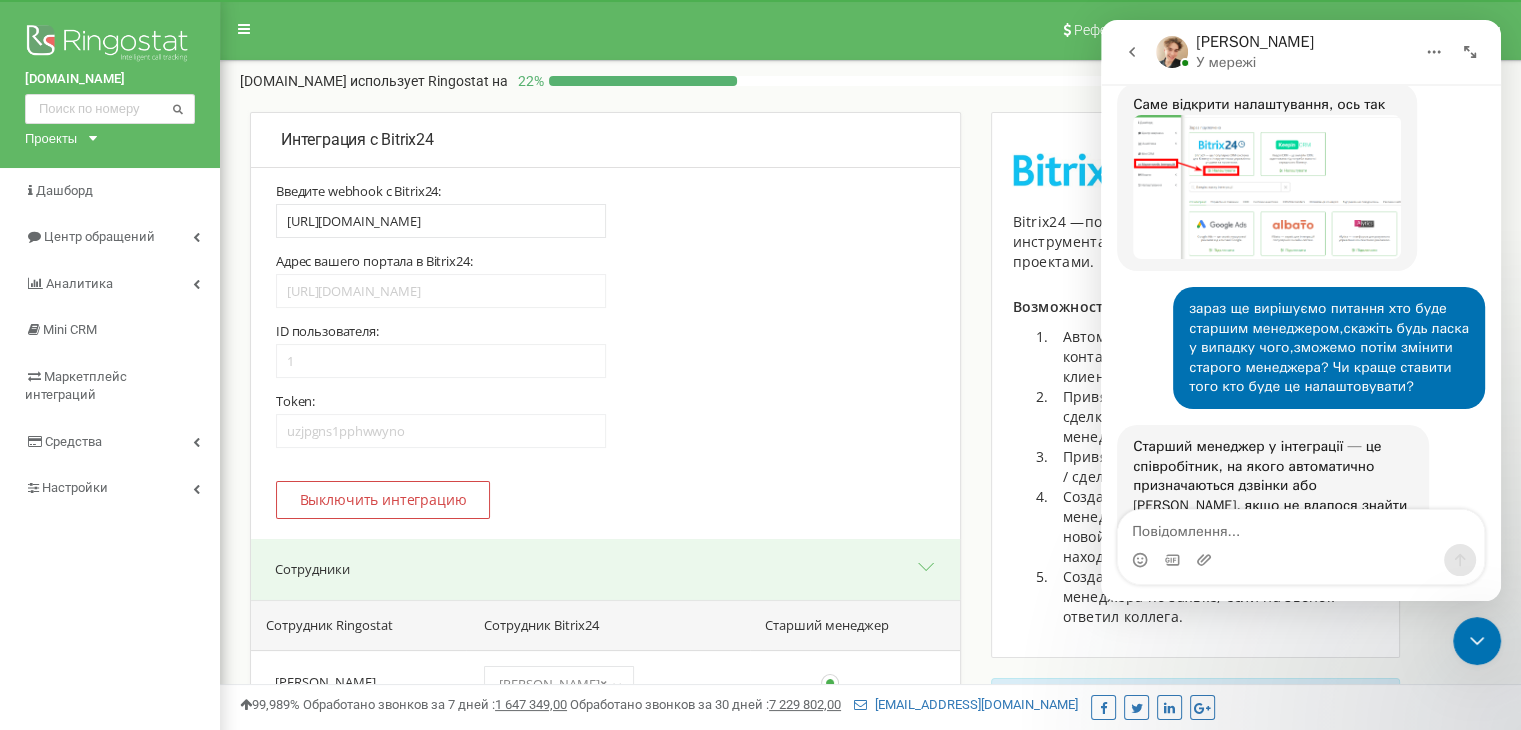 type 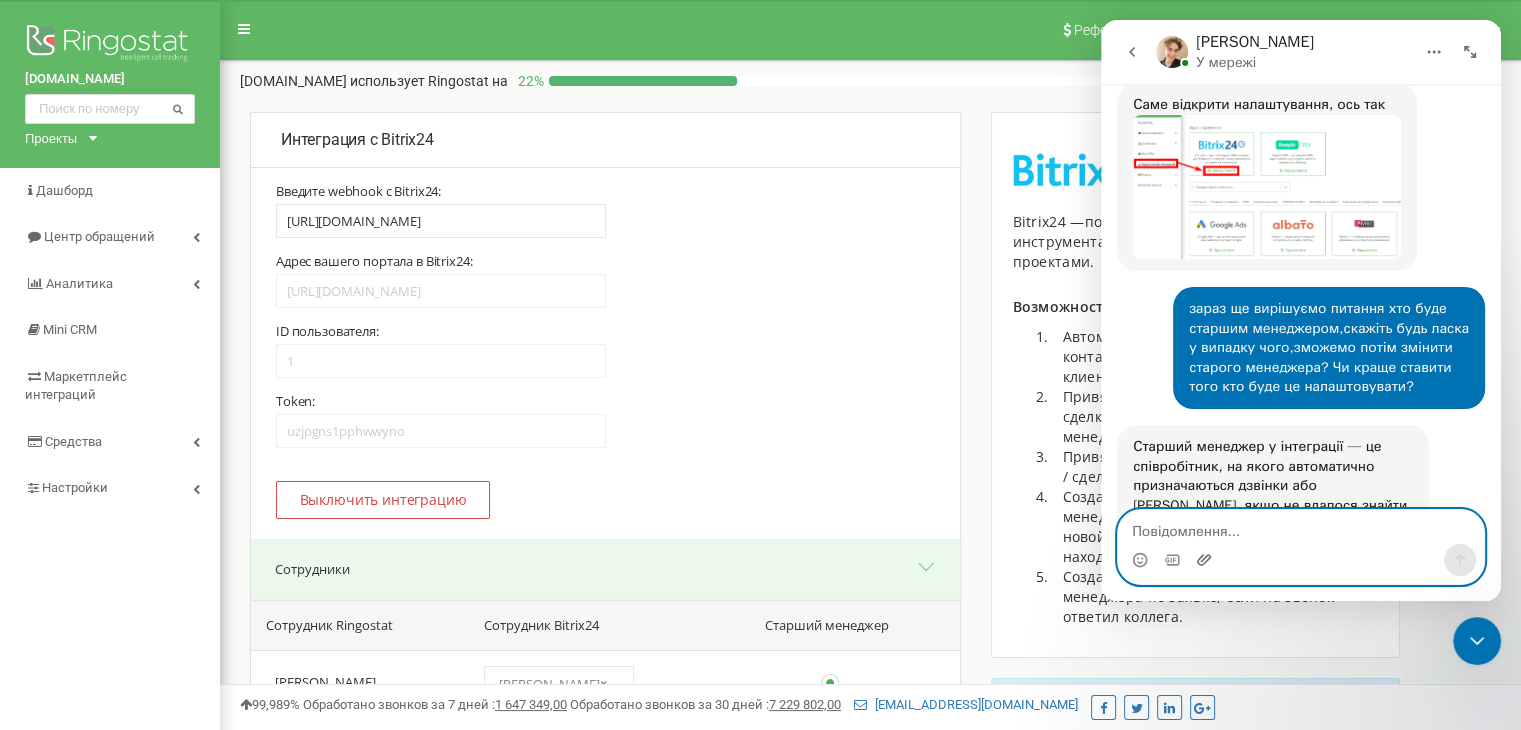 click 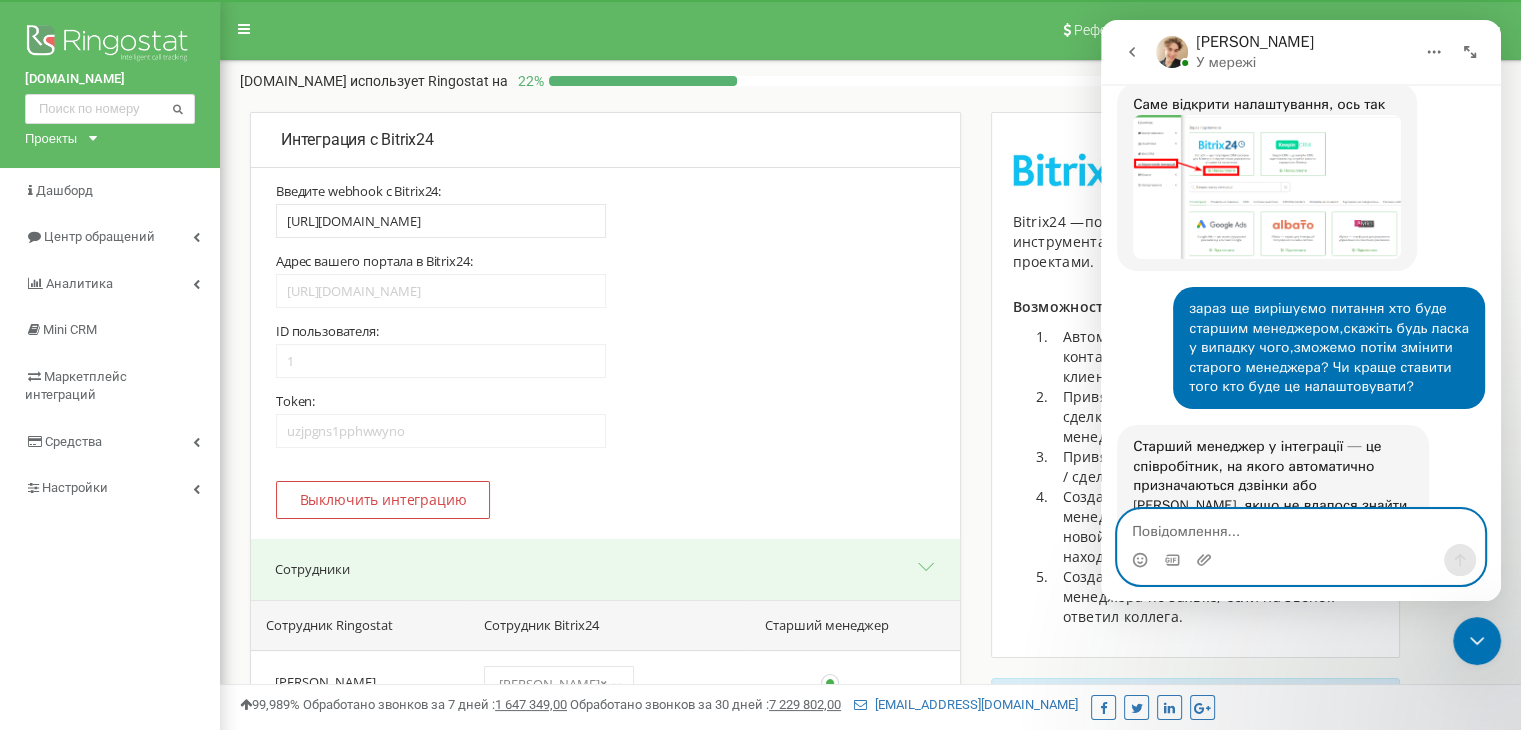 click at bounding box center (1301, 527) 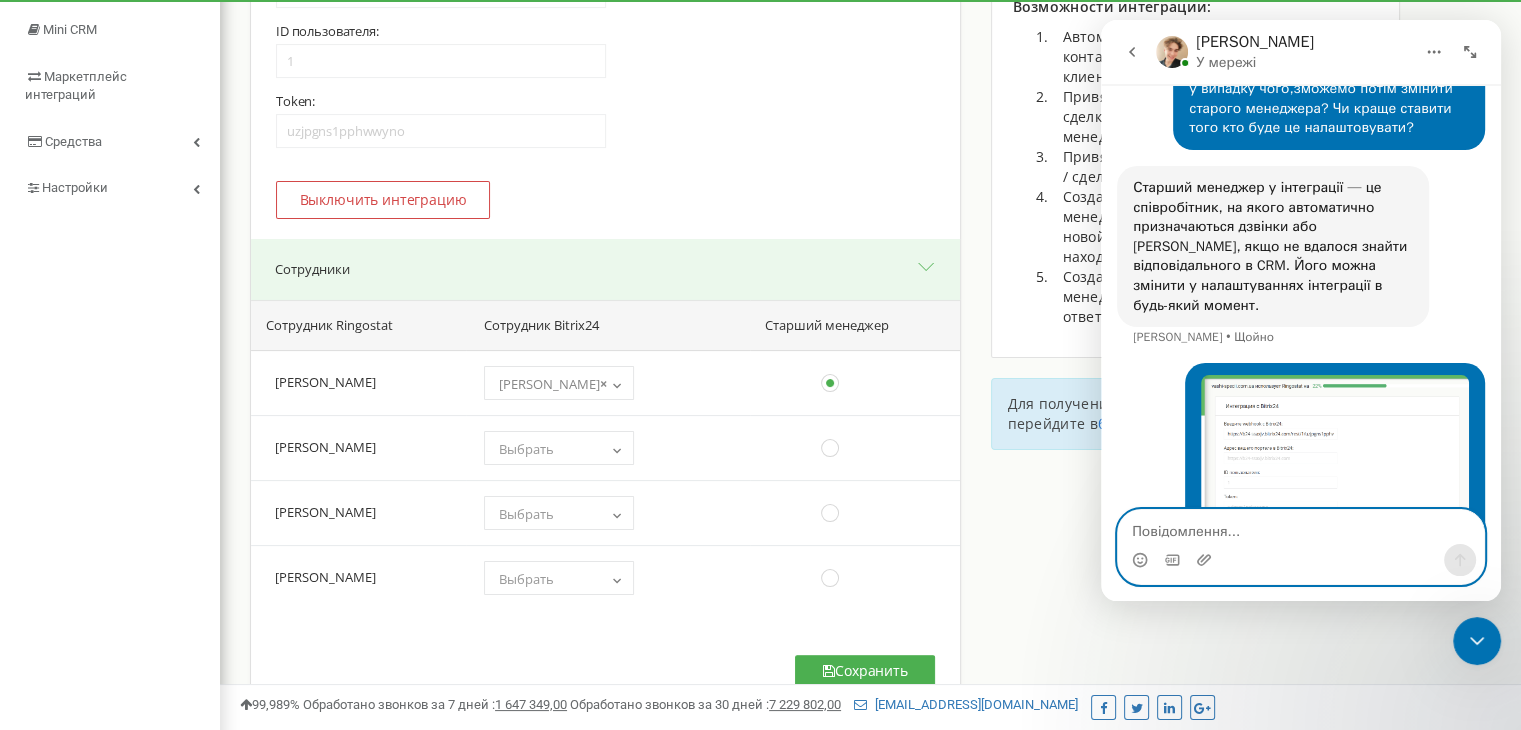 scroll, scrollTop: 400, scrollLeft: 0, axis: vertical 